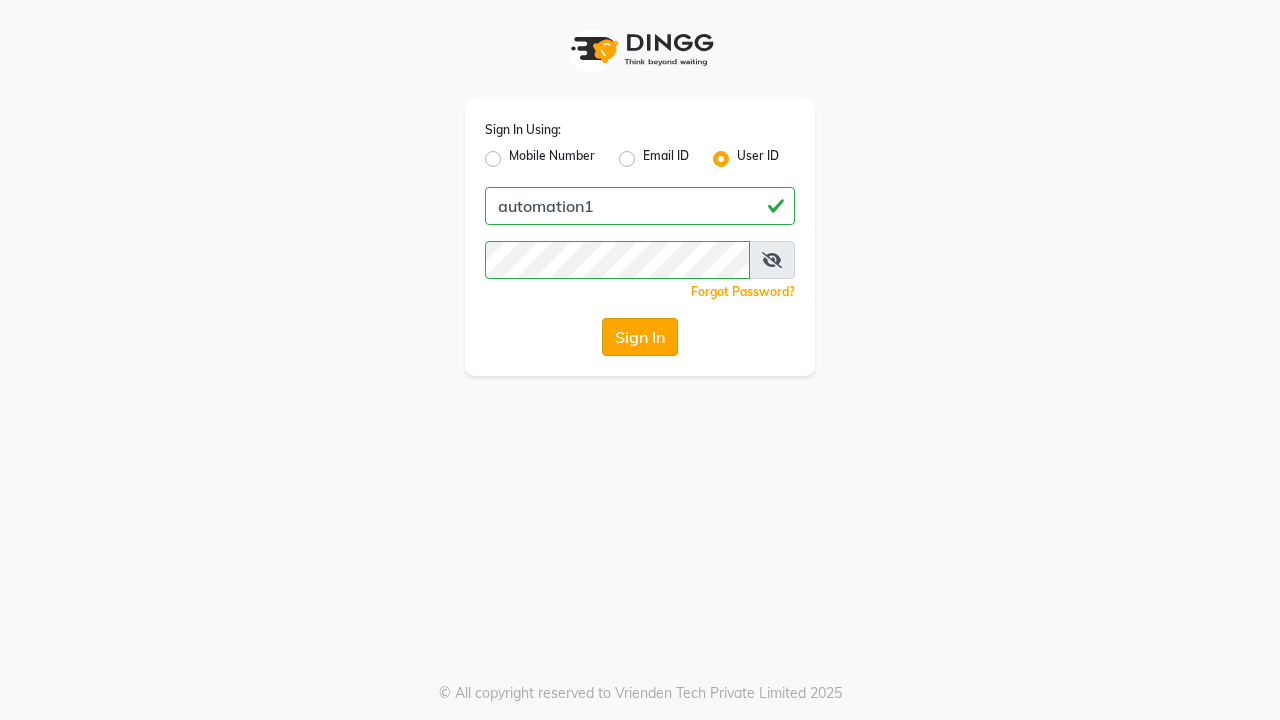 click on "Sign In" 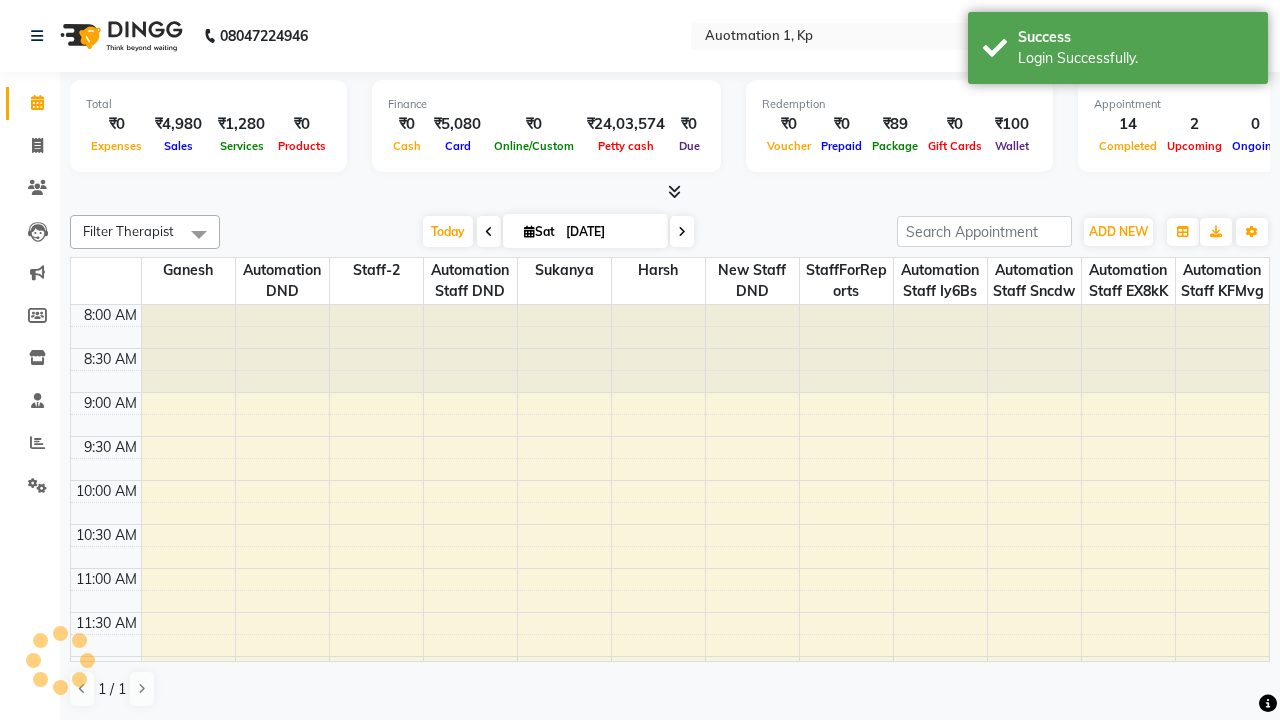select on "en" 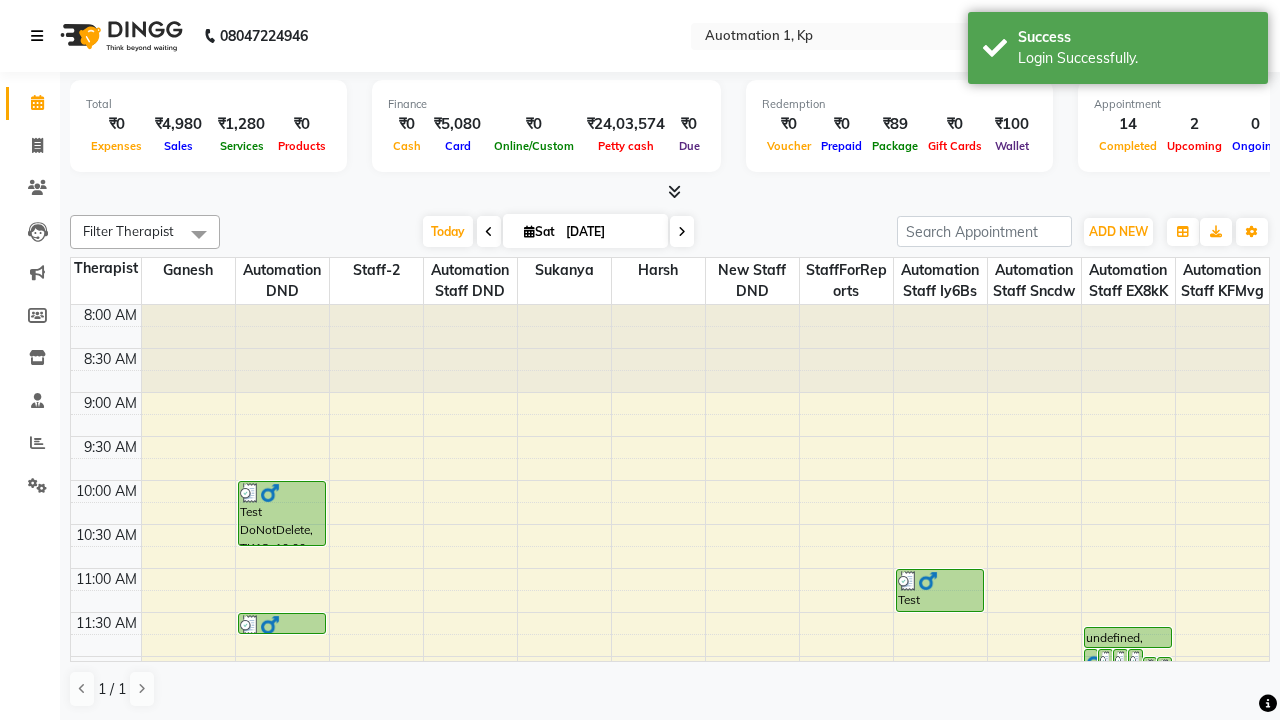 click at bounding box center (37, 36) 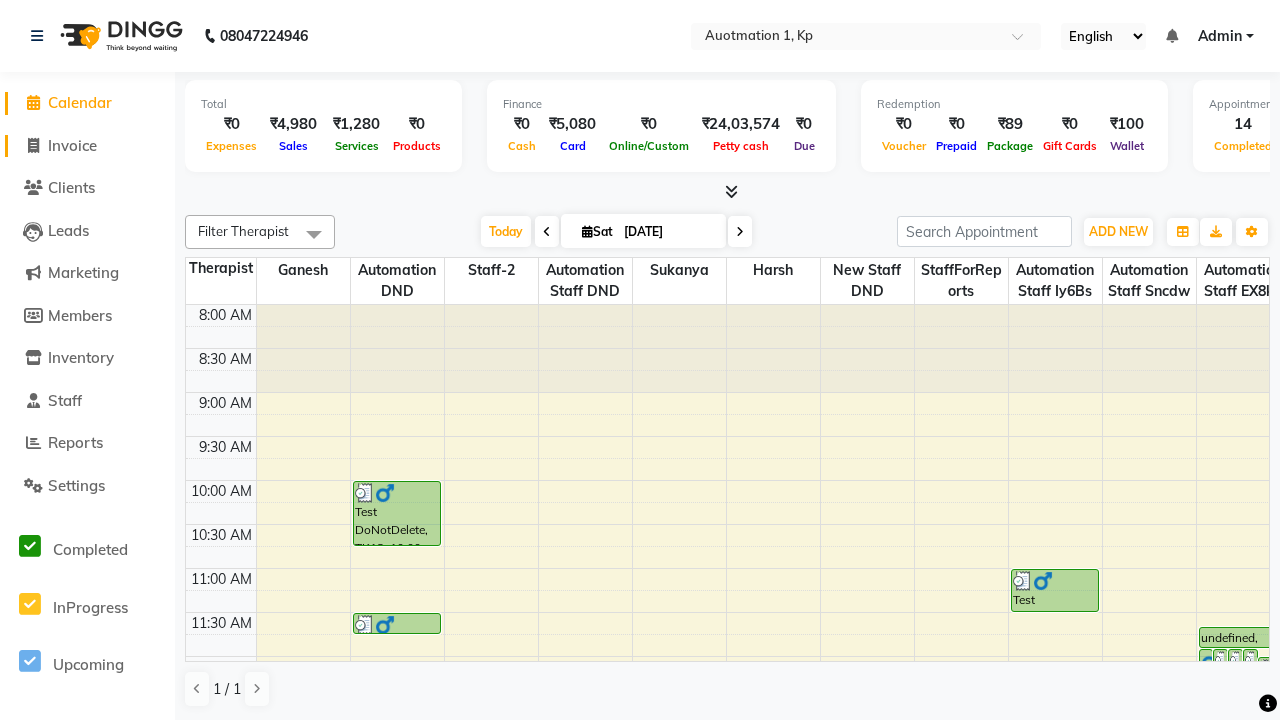 click on "Invoice" 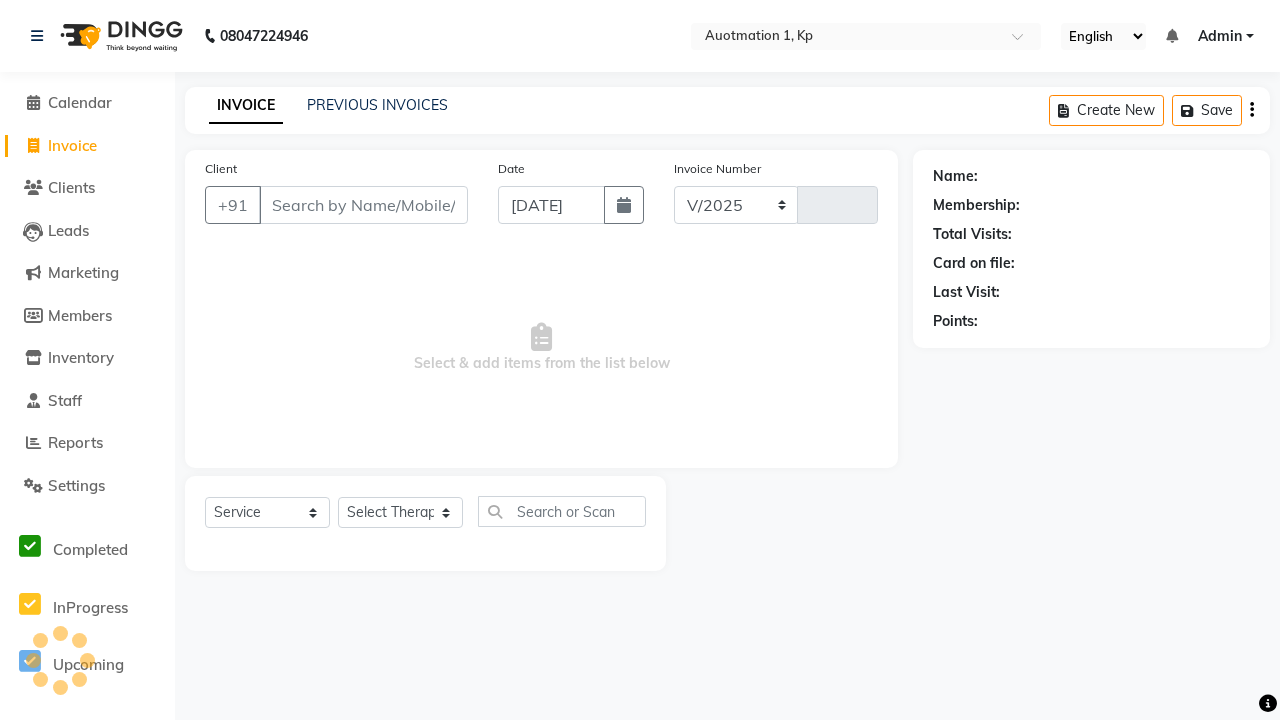 select on "150" 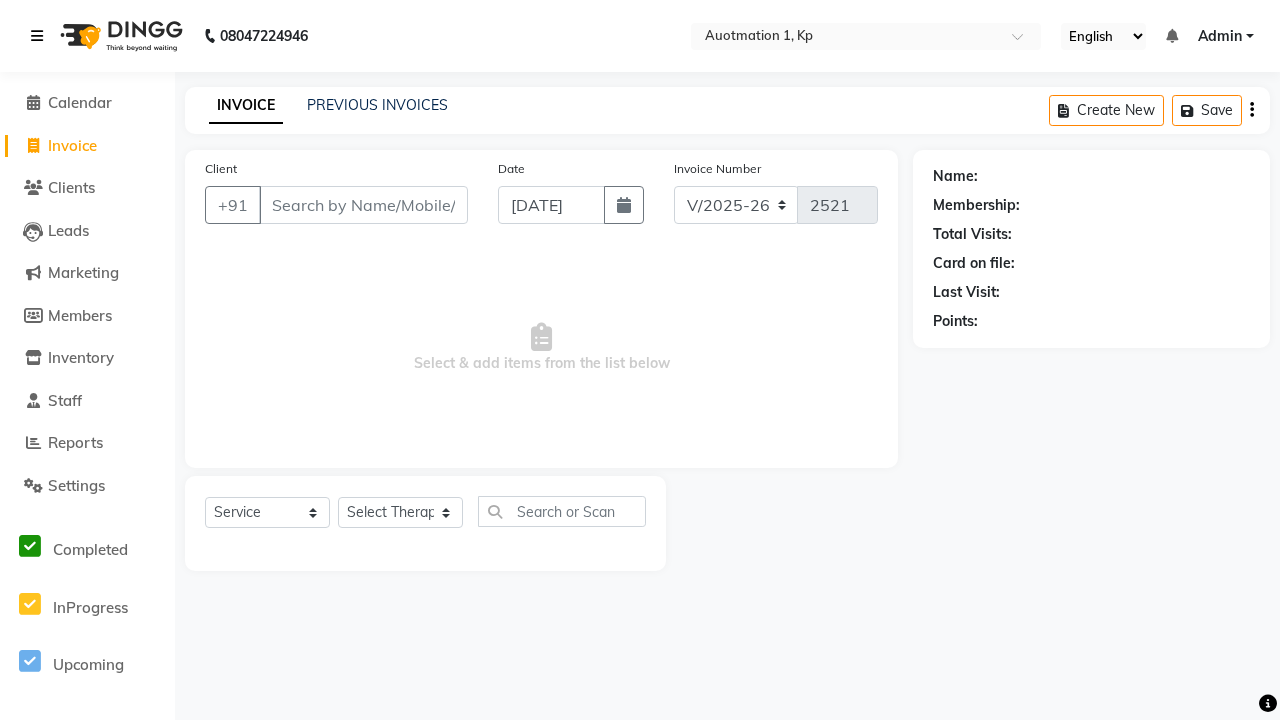 click at bounding box center [37, 36] 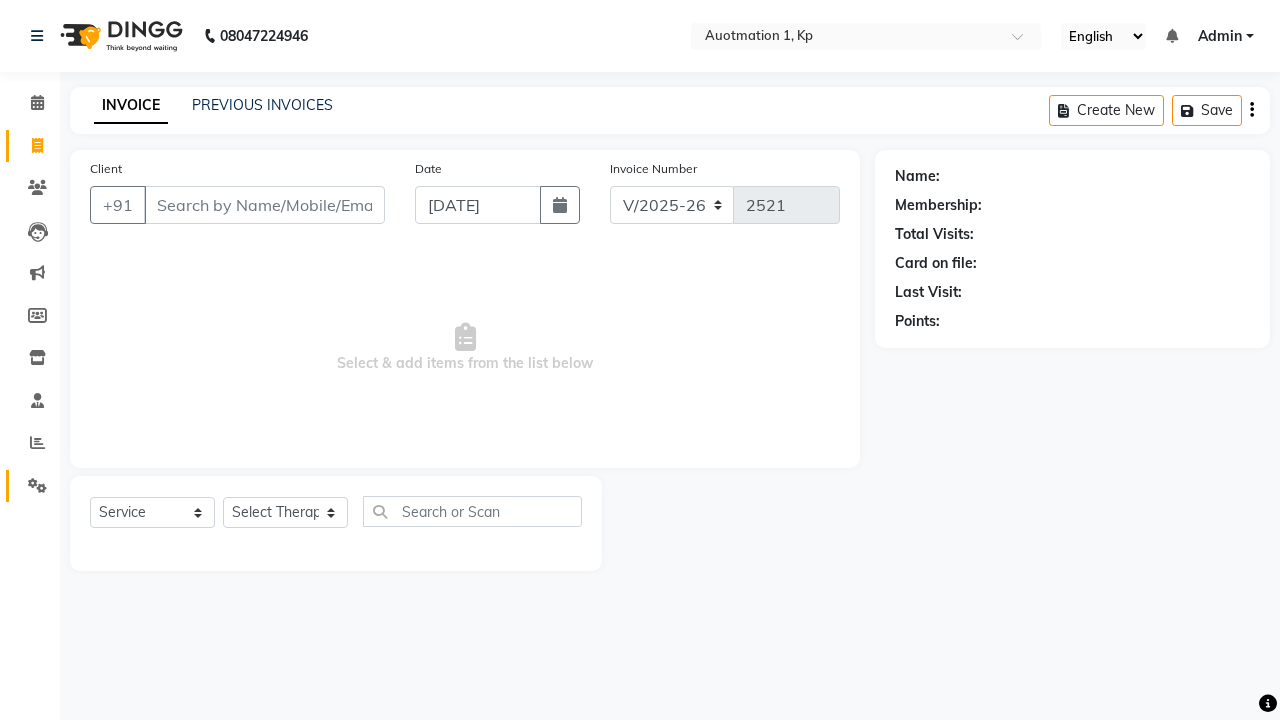 click 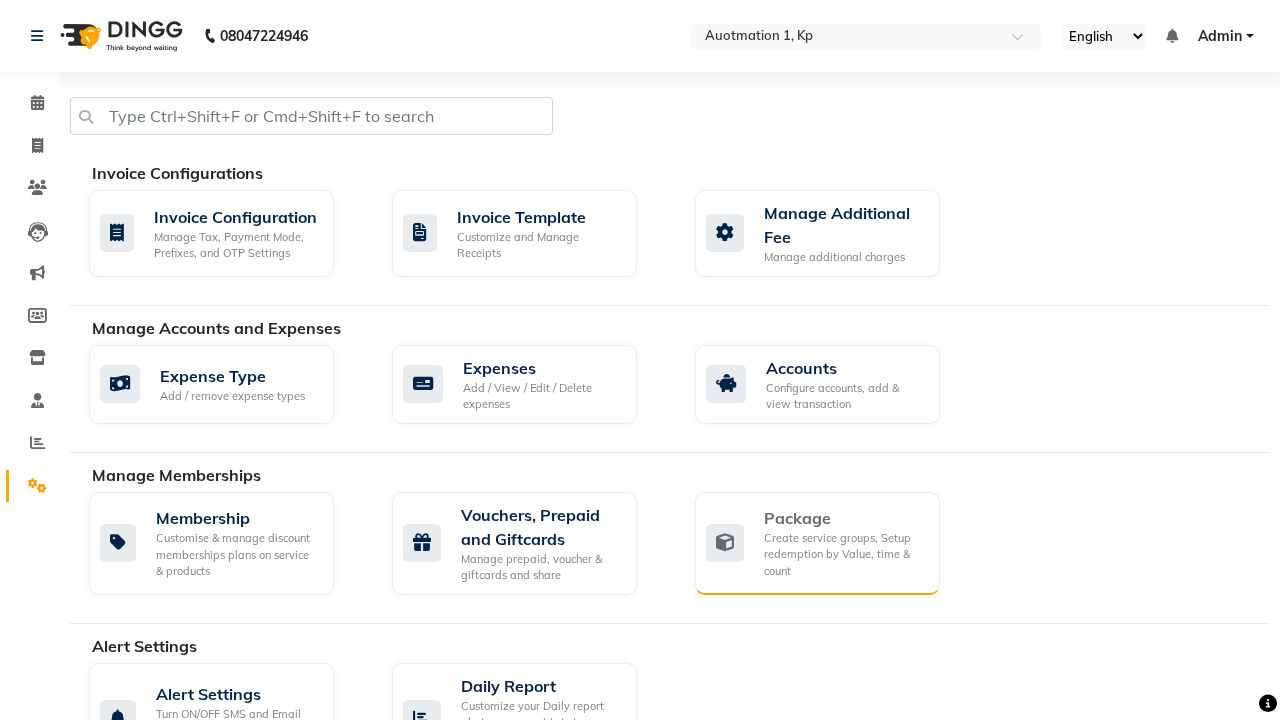 click on "Package" 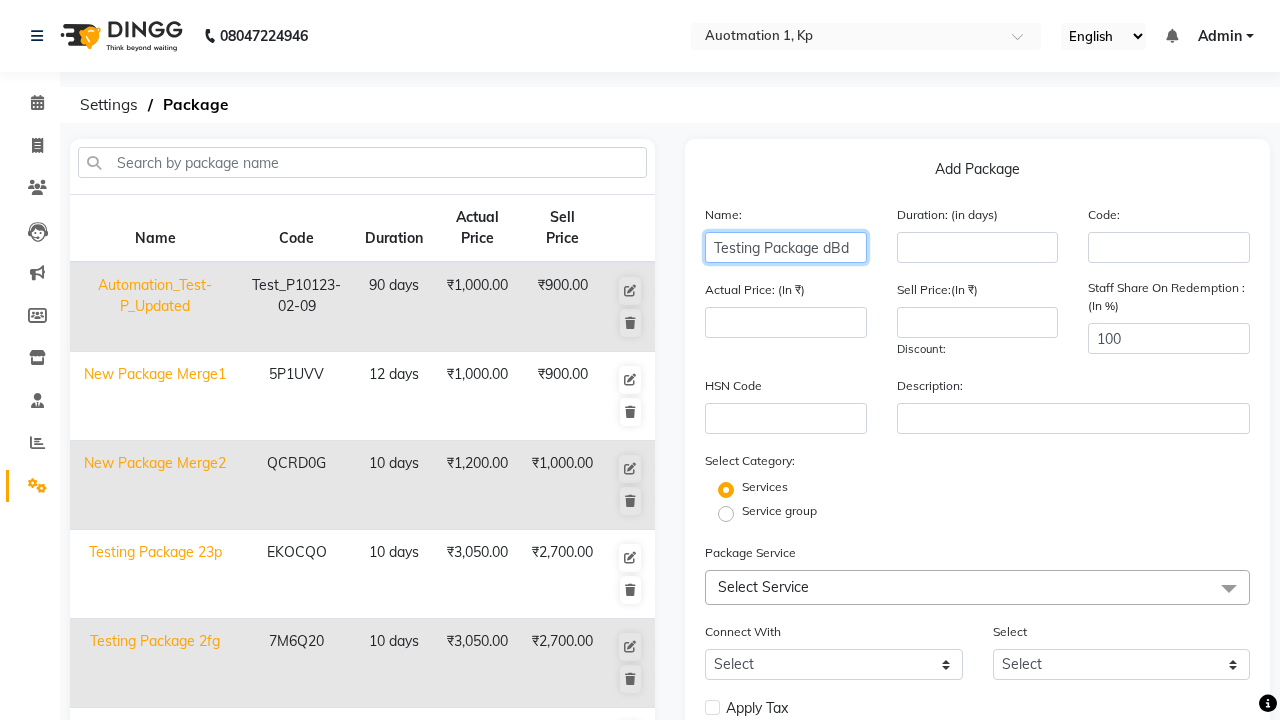 type on "Testing Package dBd" 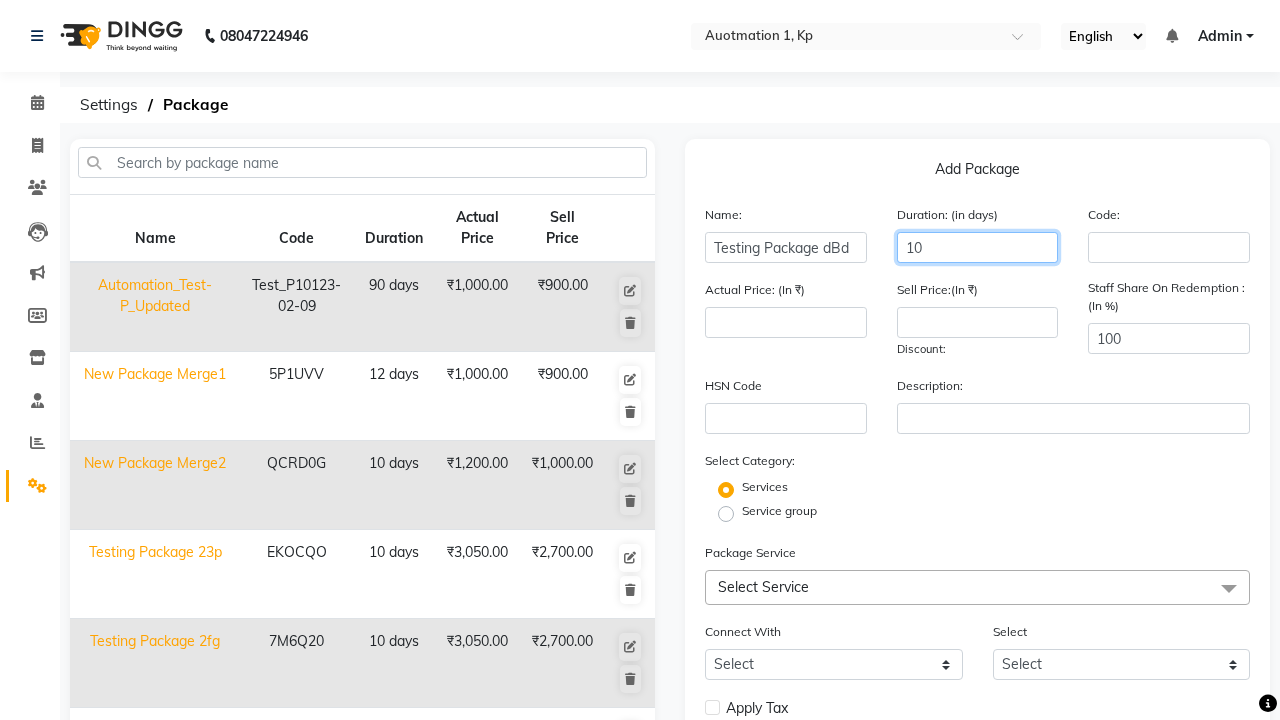 type on "10" 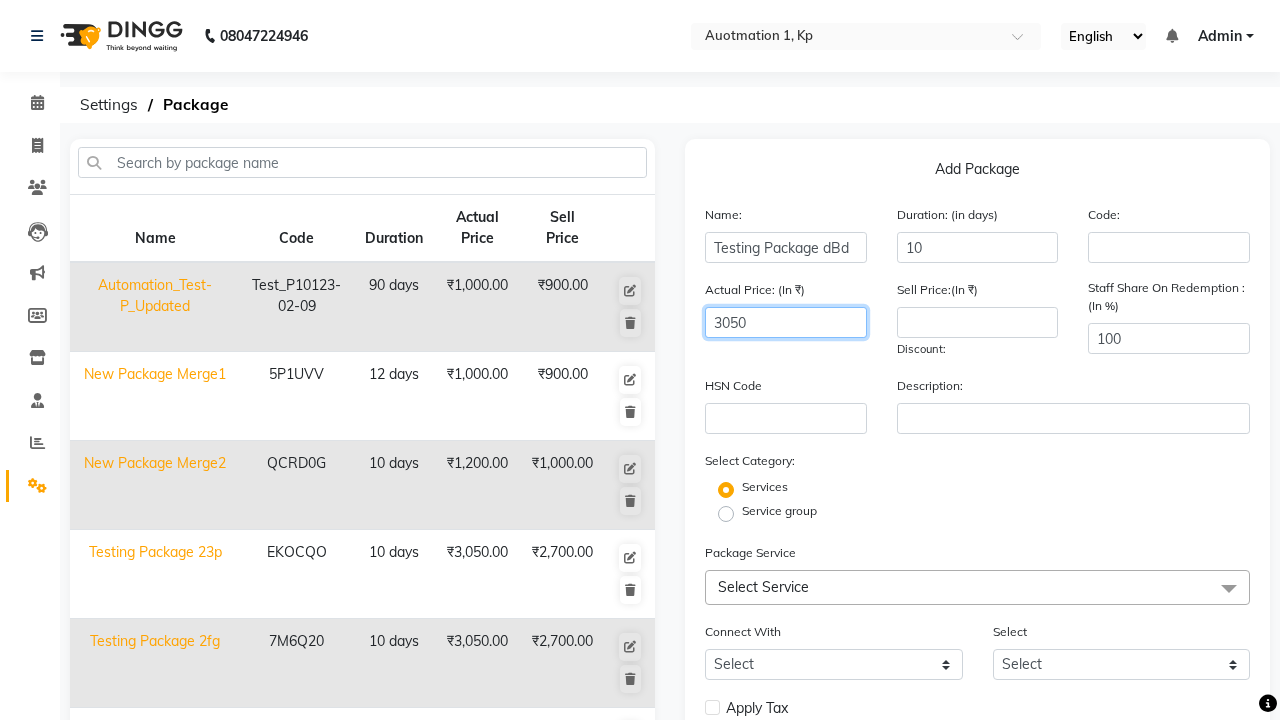 type on "3050" 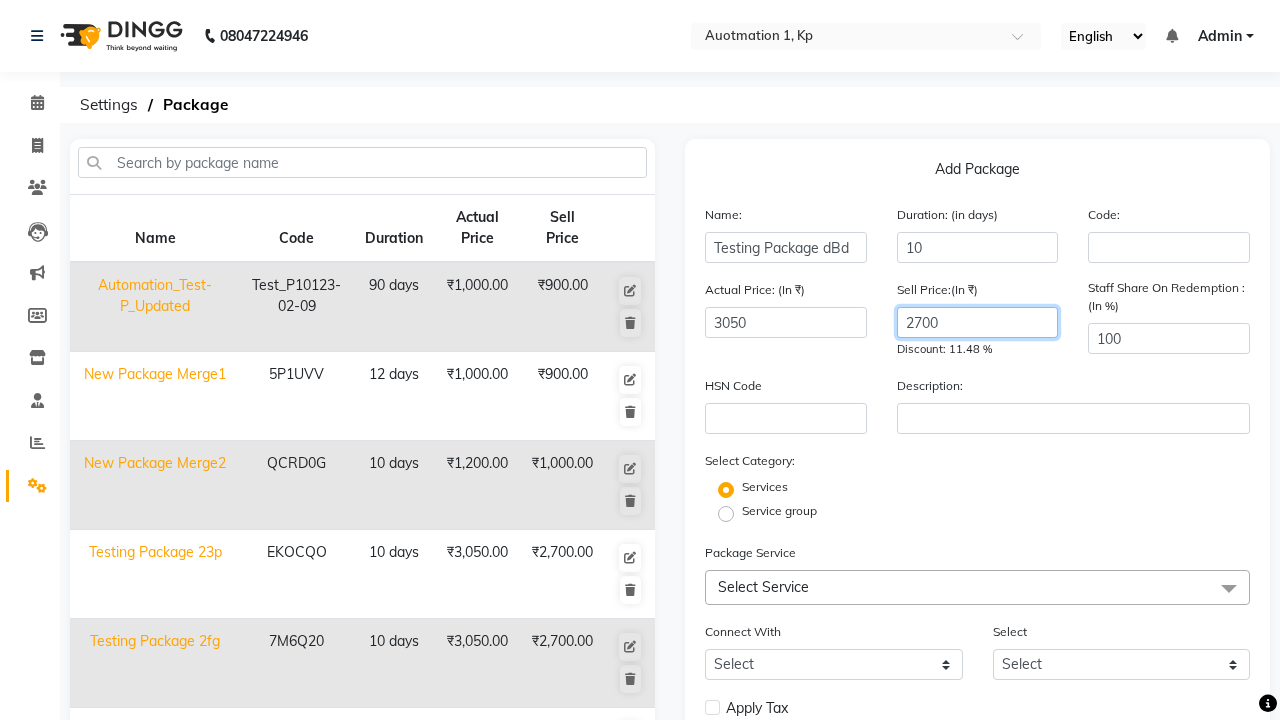 type on "2700" 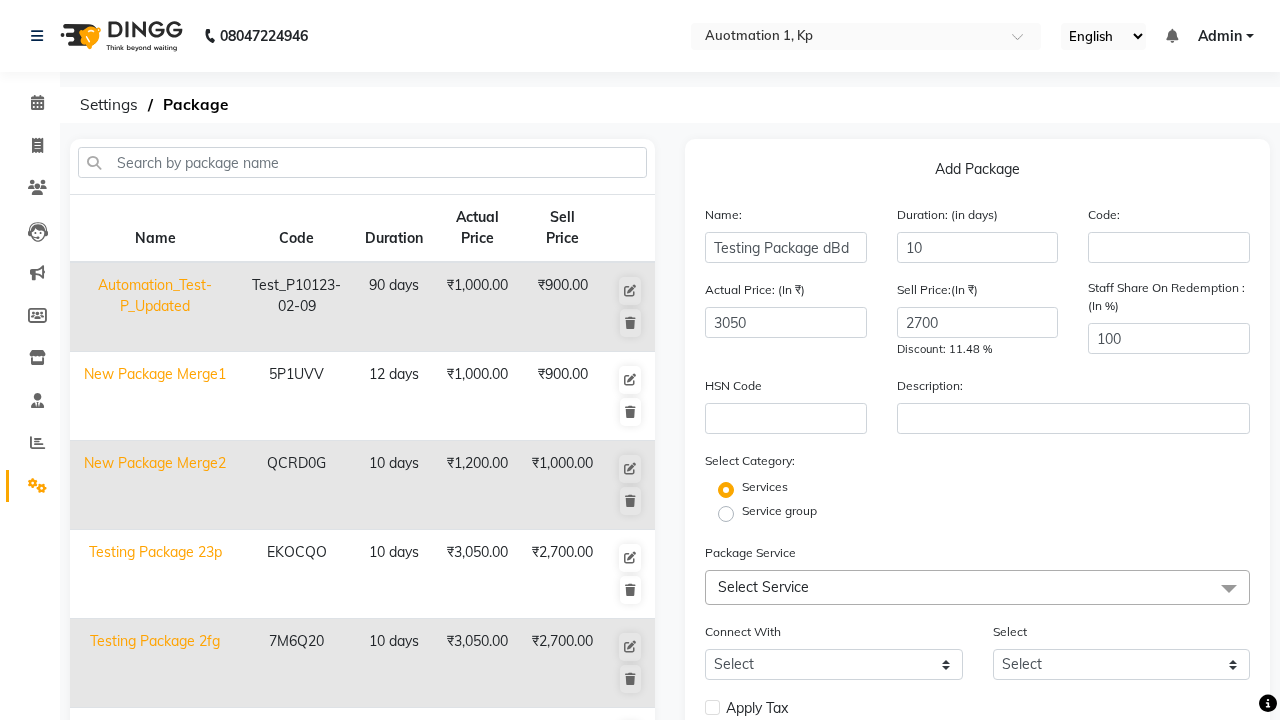 click on "Select Service" 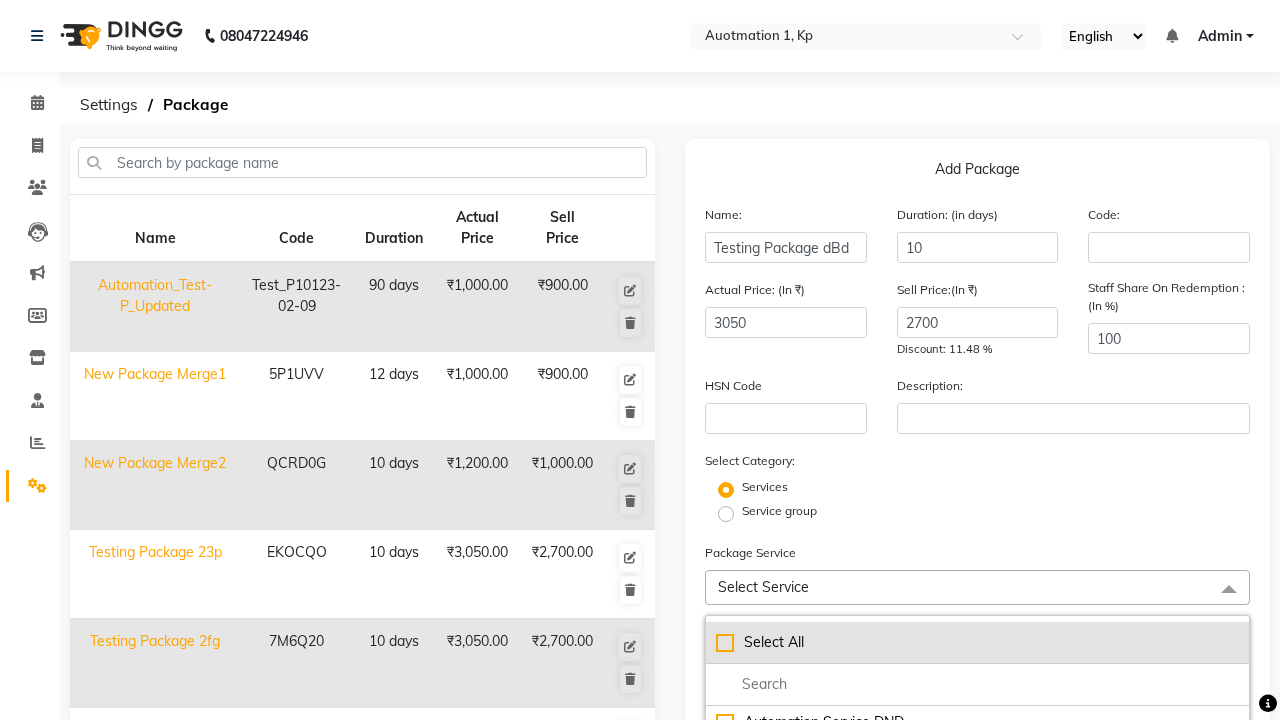 click on "Select All" 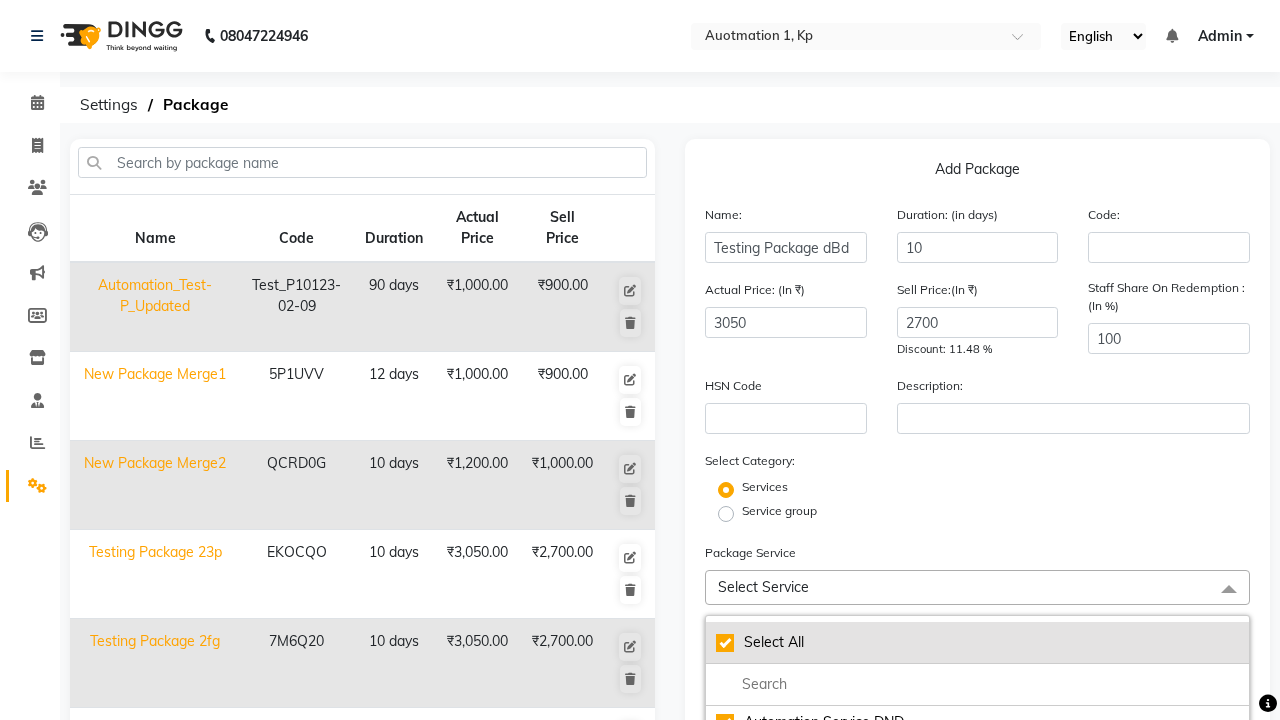 checkbox on "true" 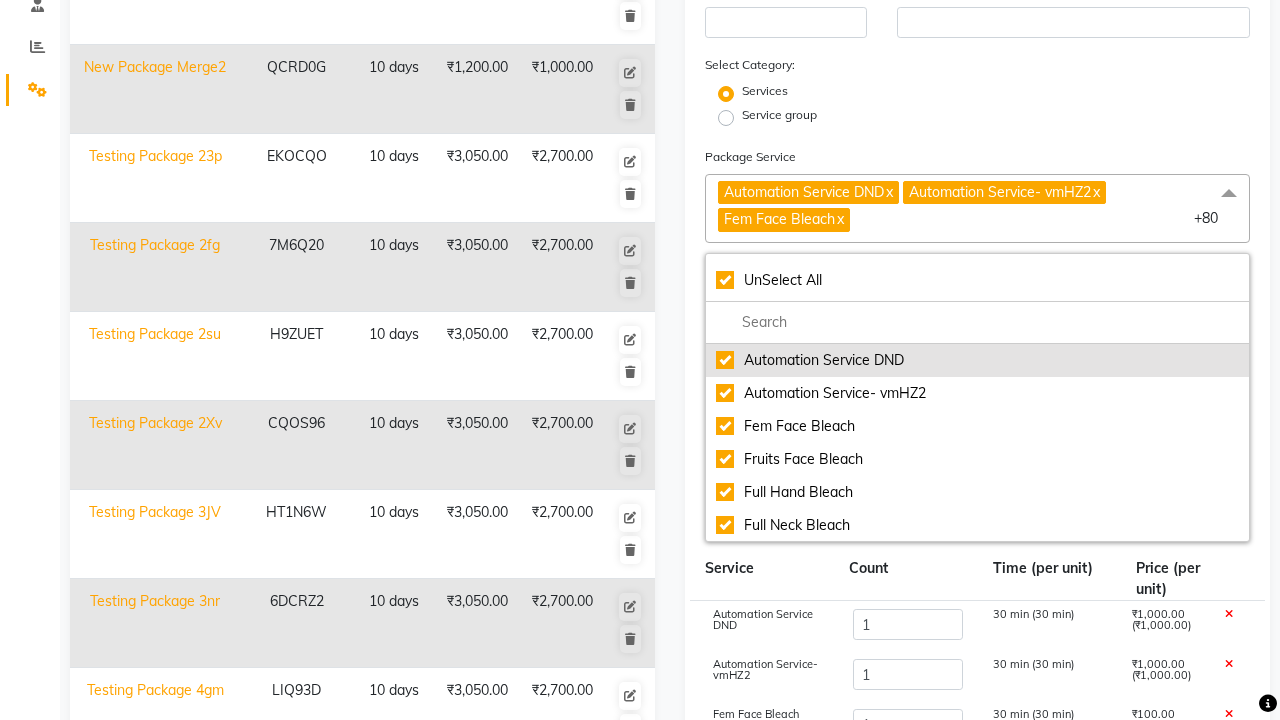 click on "Automation Service DND" 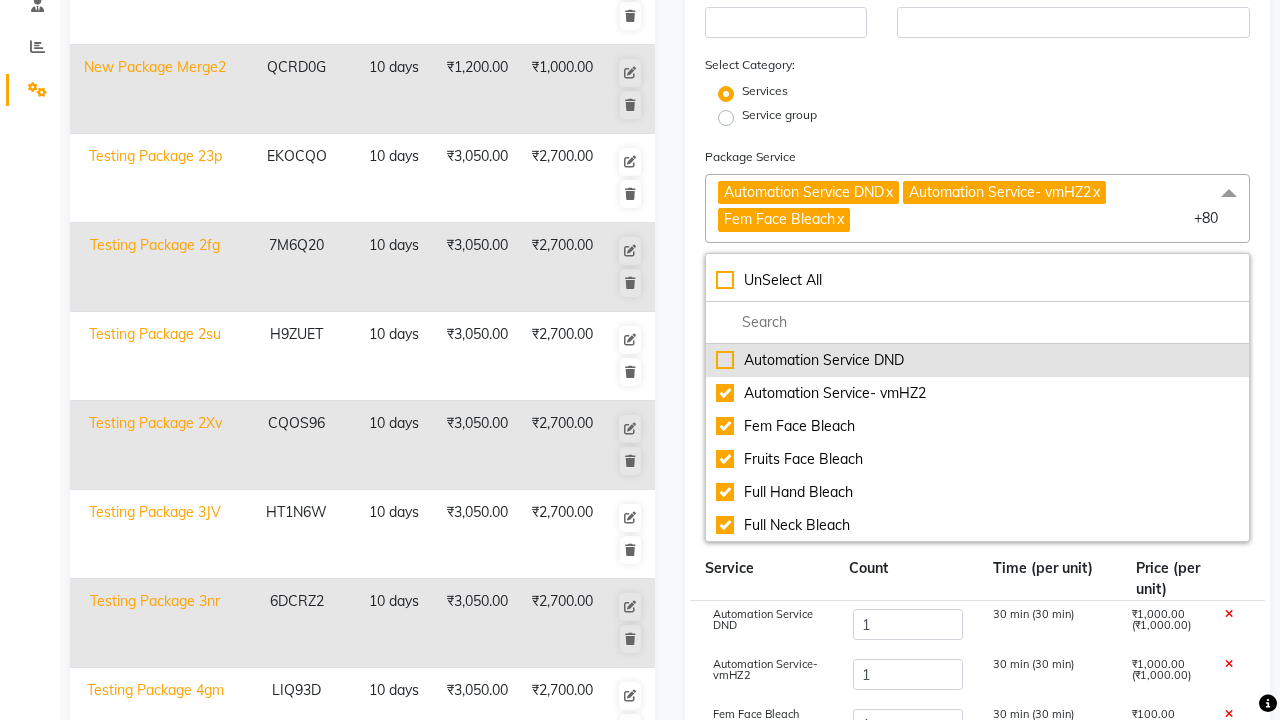 checkbox on "false" 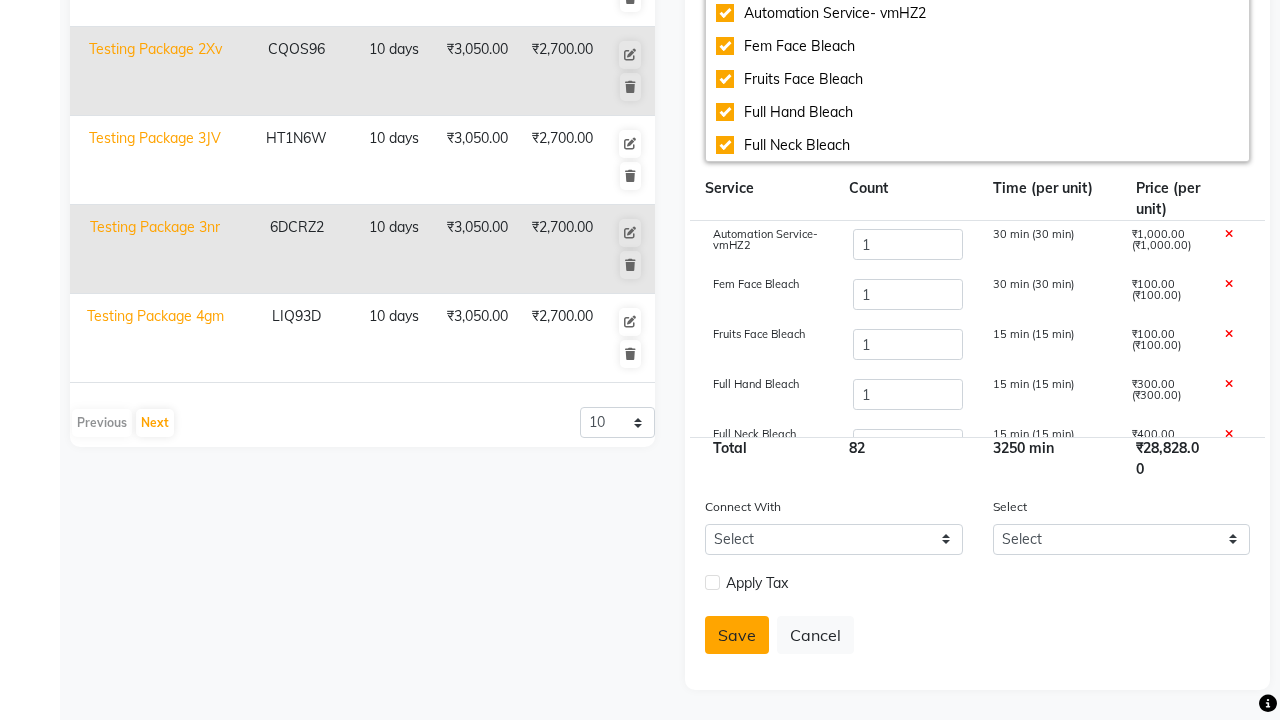 click on "Save" 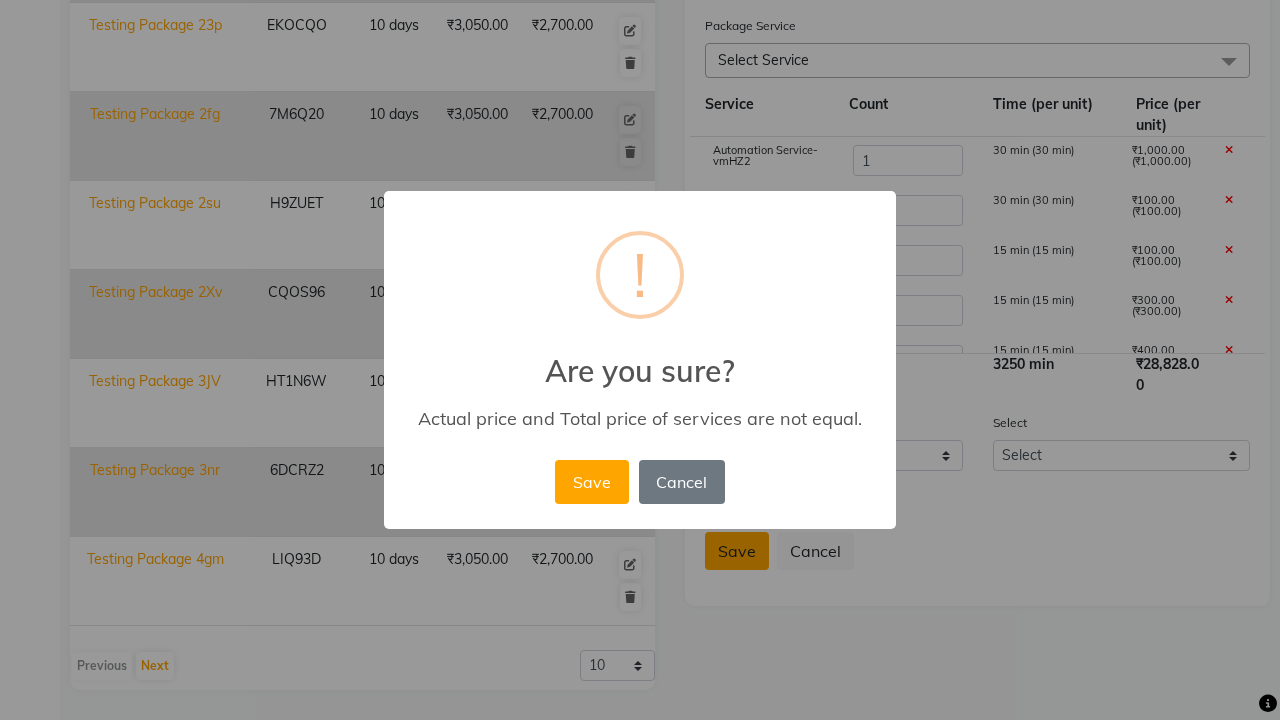 scroll, scrollTop: 527, scrollLeft: 0, axis: vertical 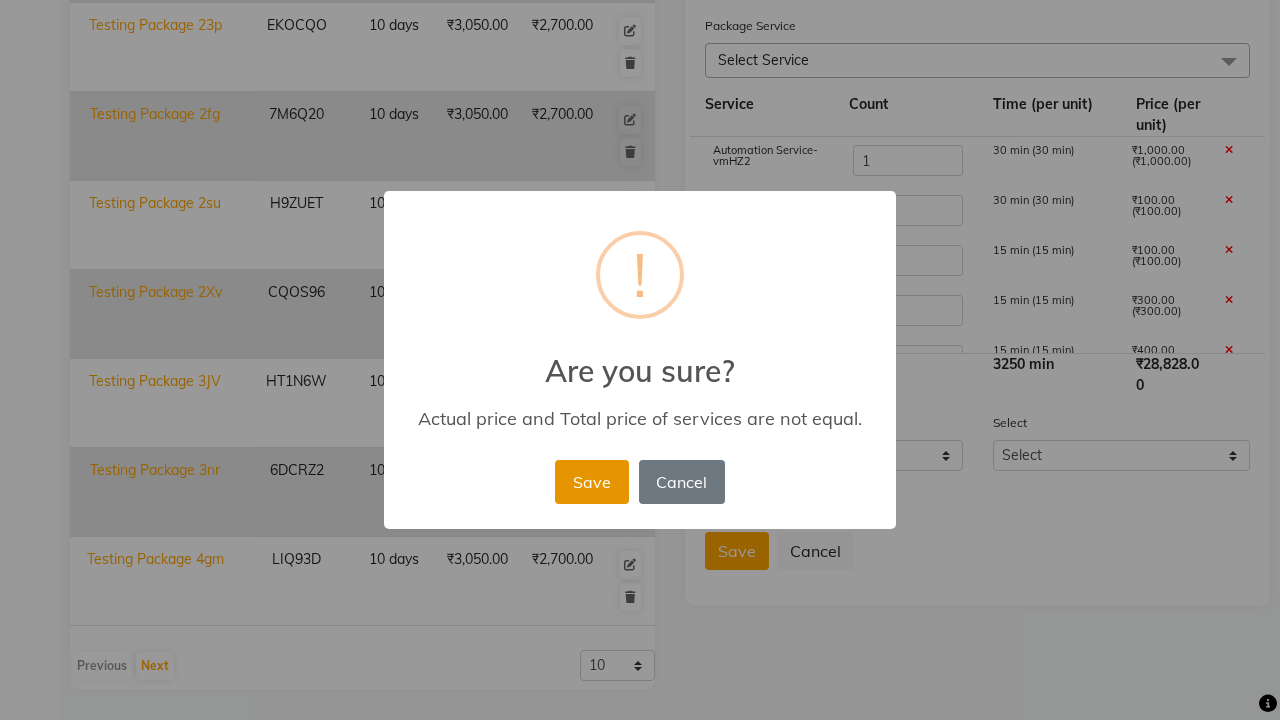click on "Save" at bounding box center (591, 482) 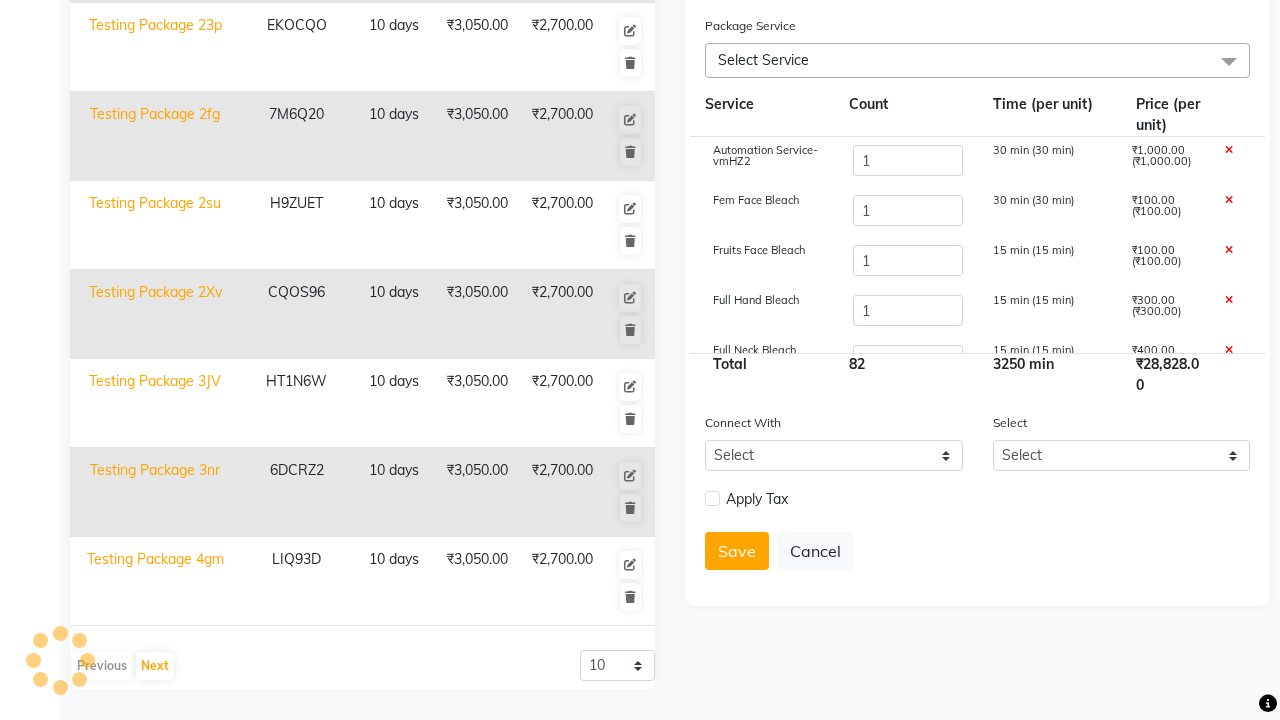 type 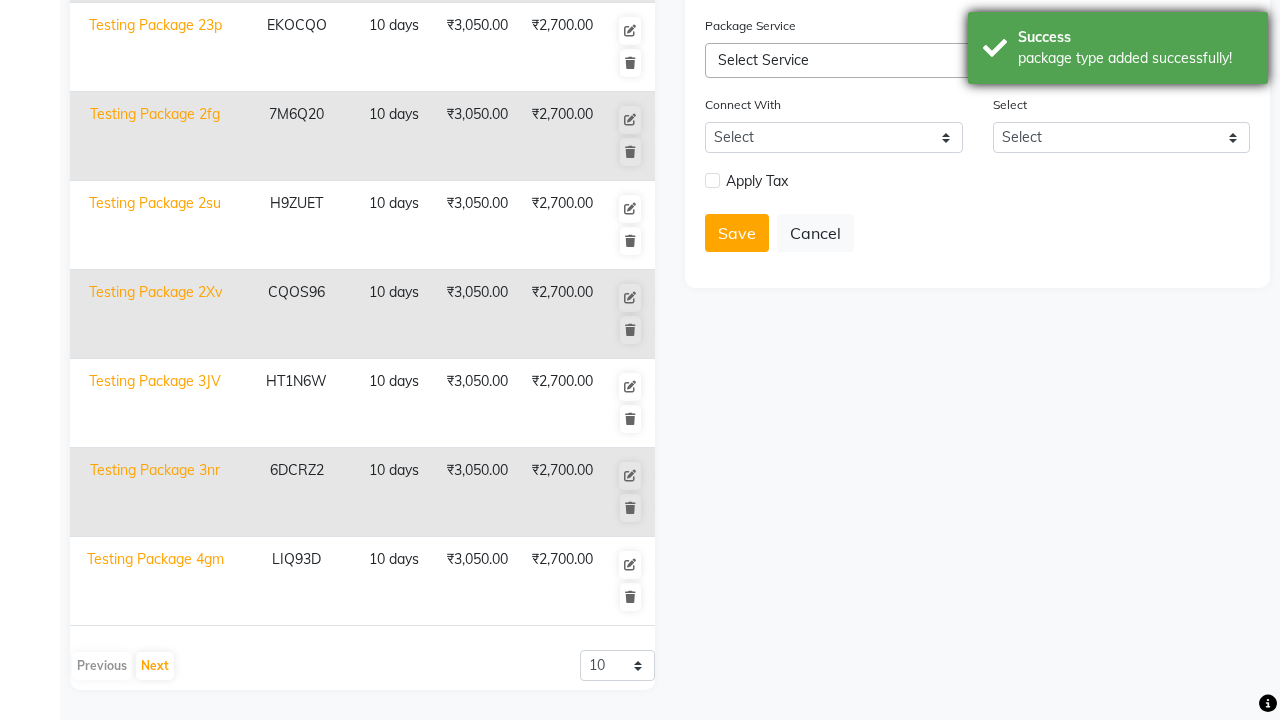 click on "package type added successfully!" at bounding box center (1135, 58) 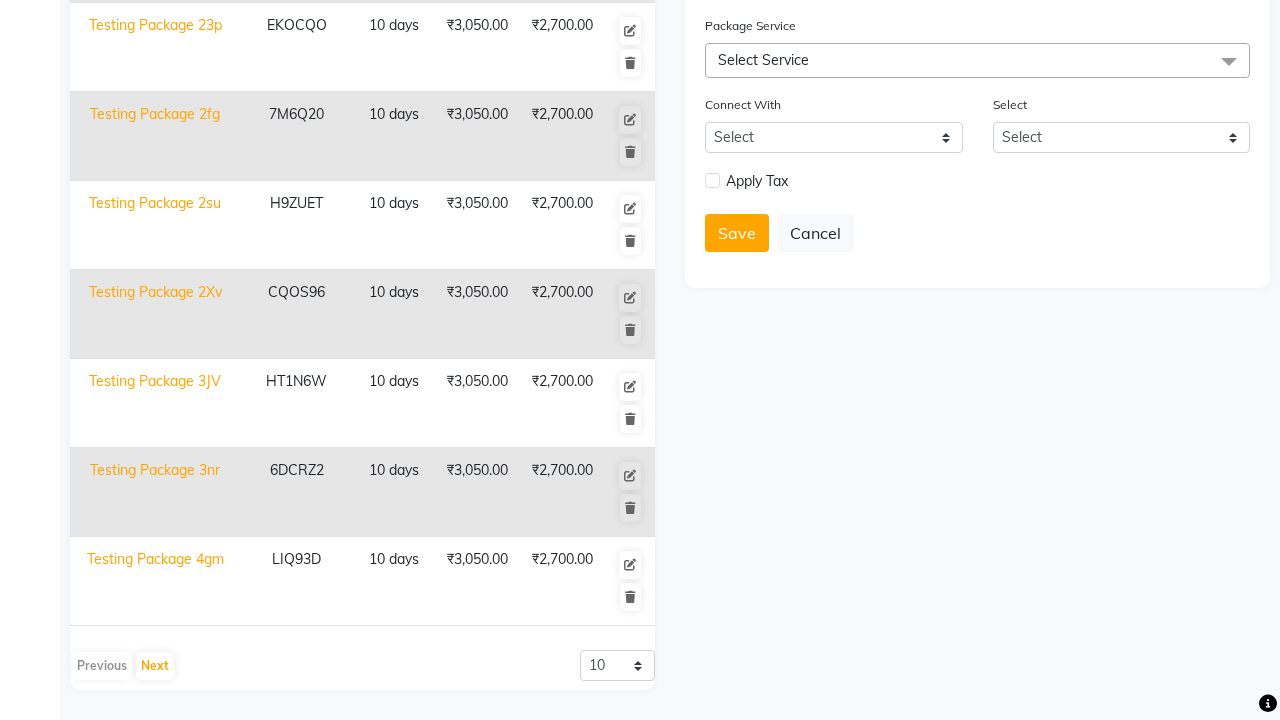 click at bounding box center (37, -491) 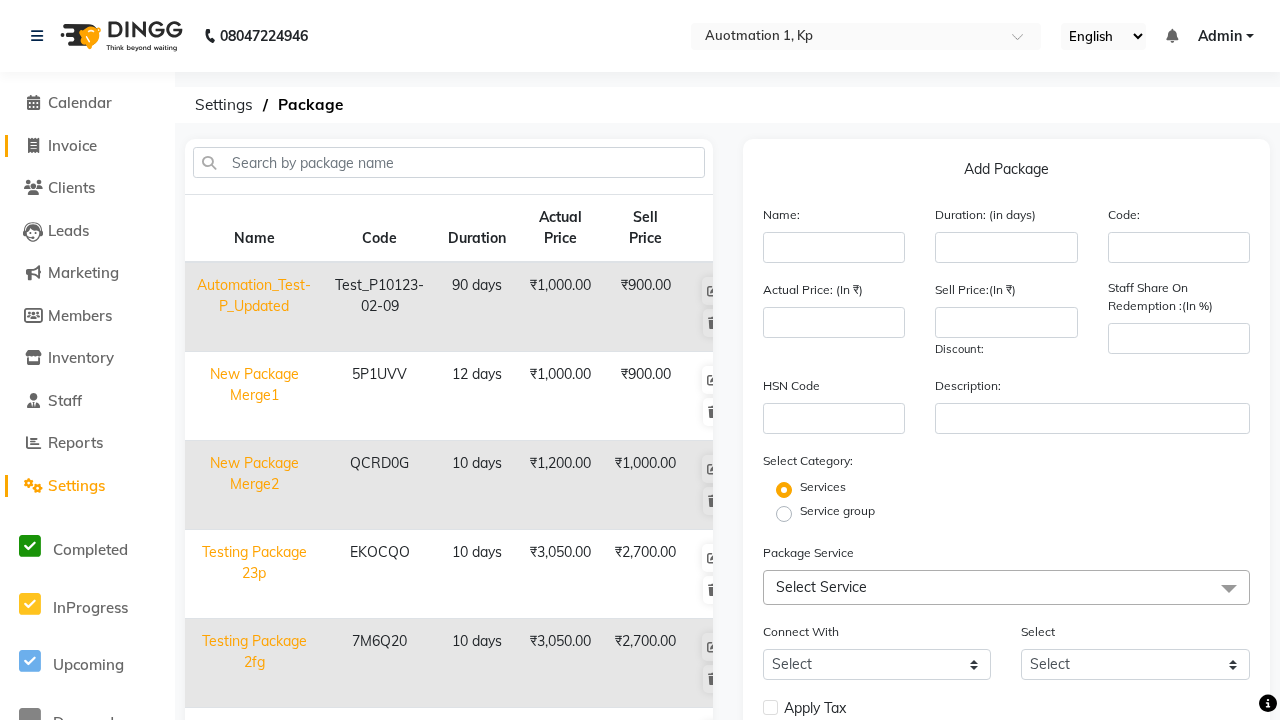 click on "Invoice" 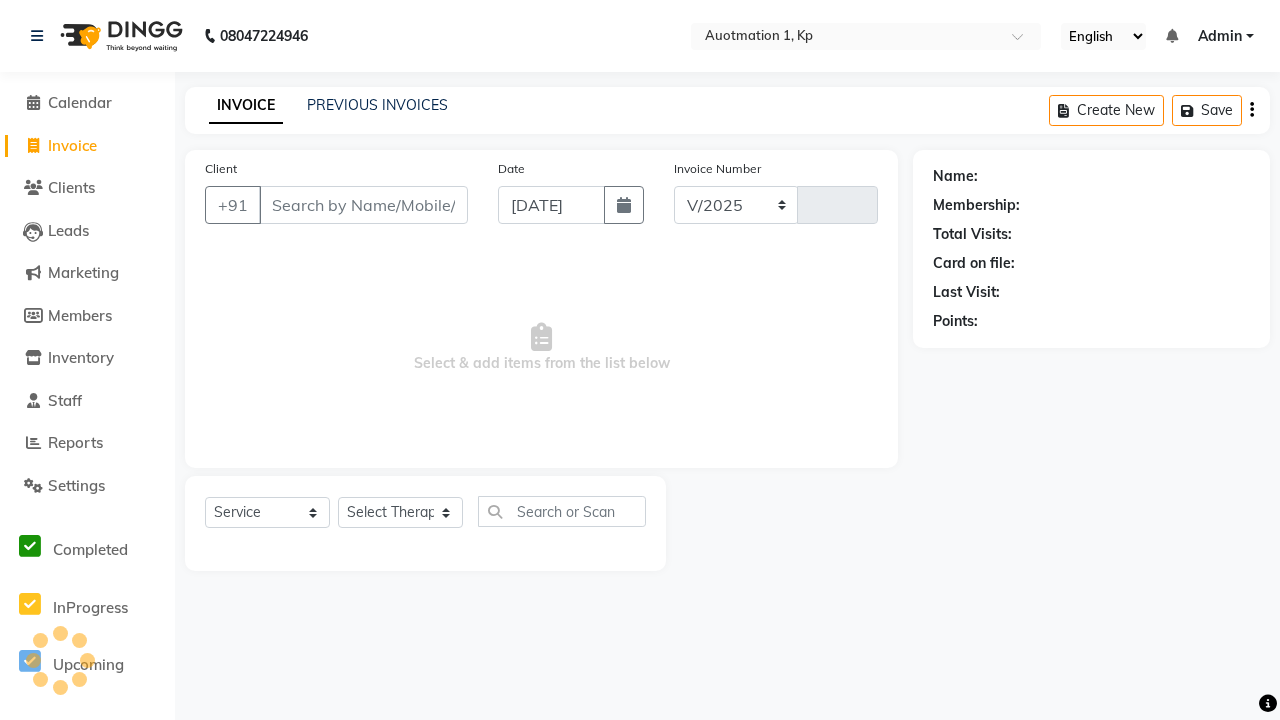 select on "150" 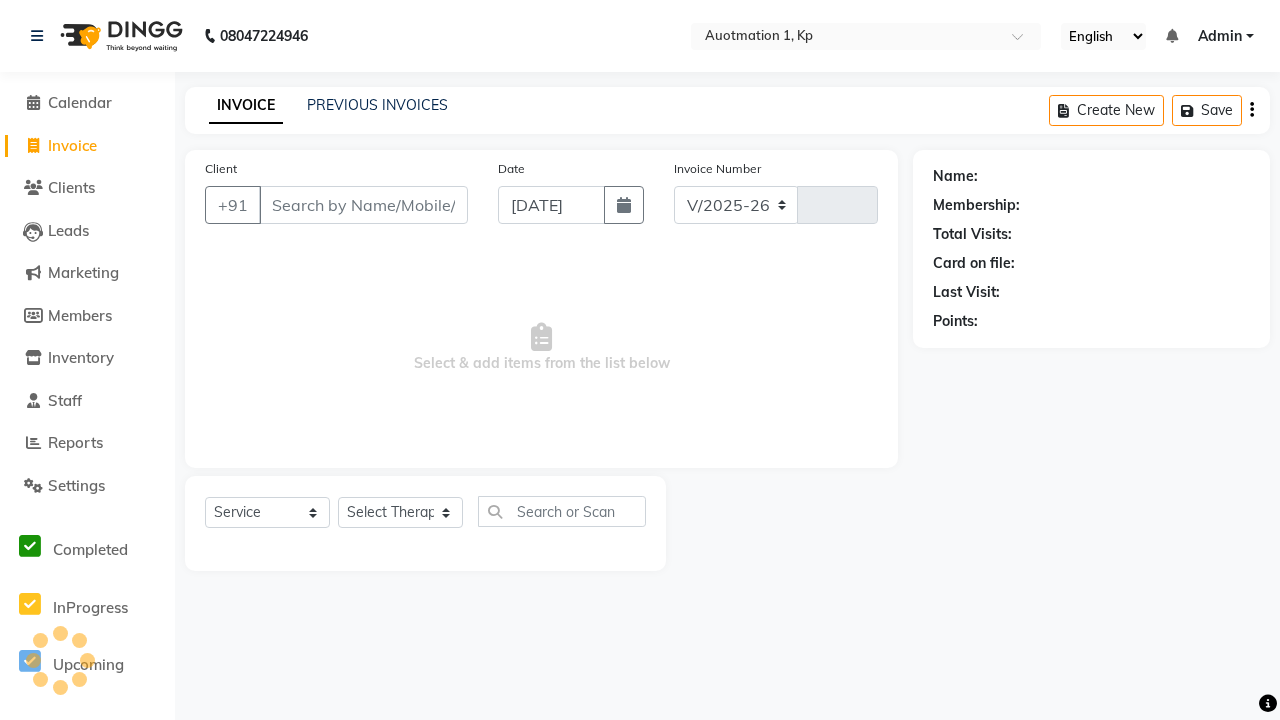 type on "2521" 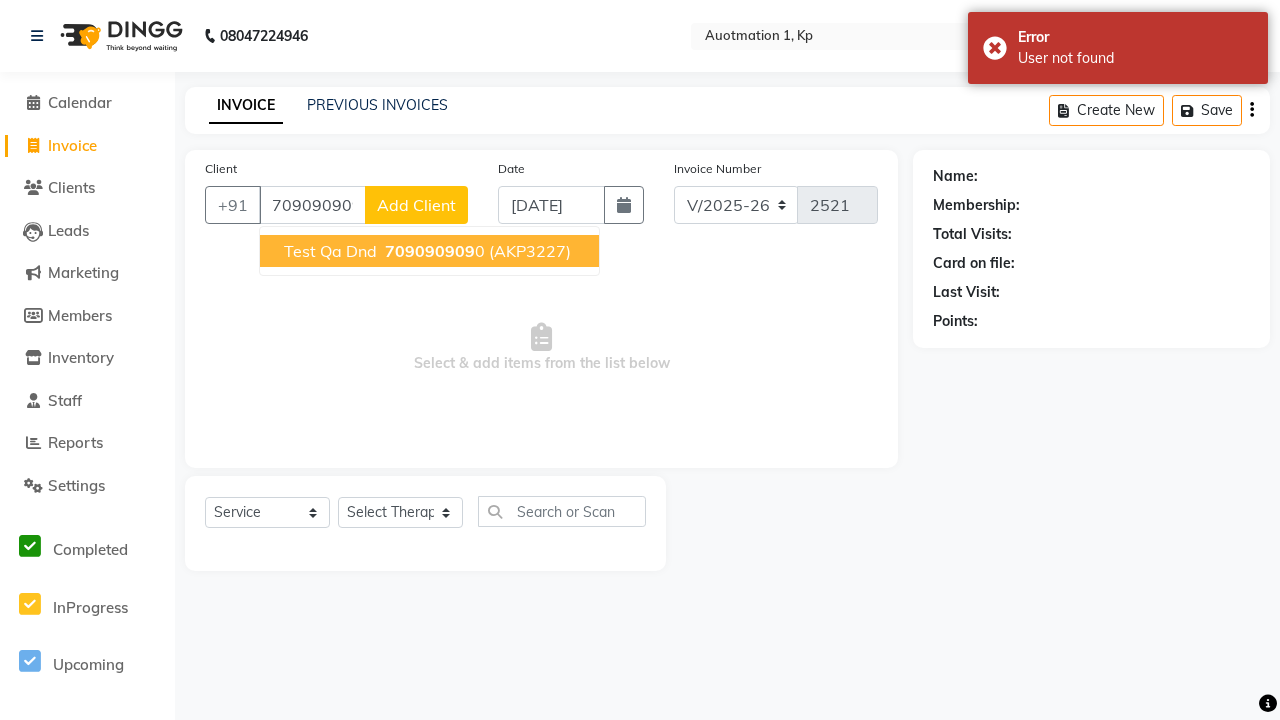 click on "709090909" at bounding box center (430, 251) 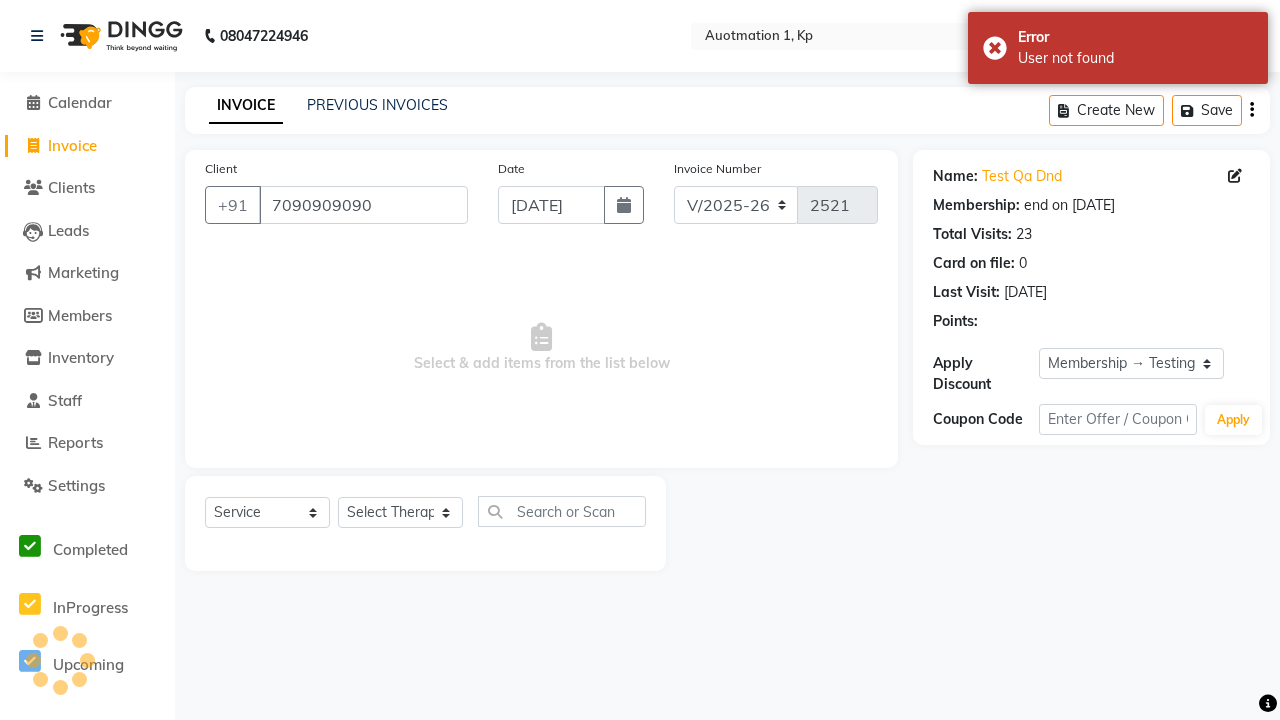 select on "0:" 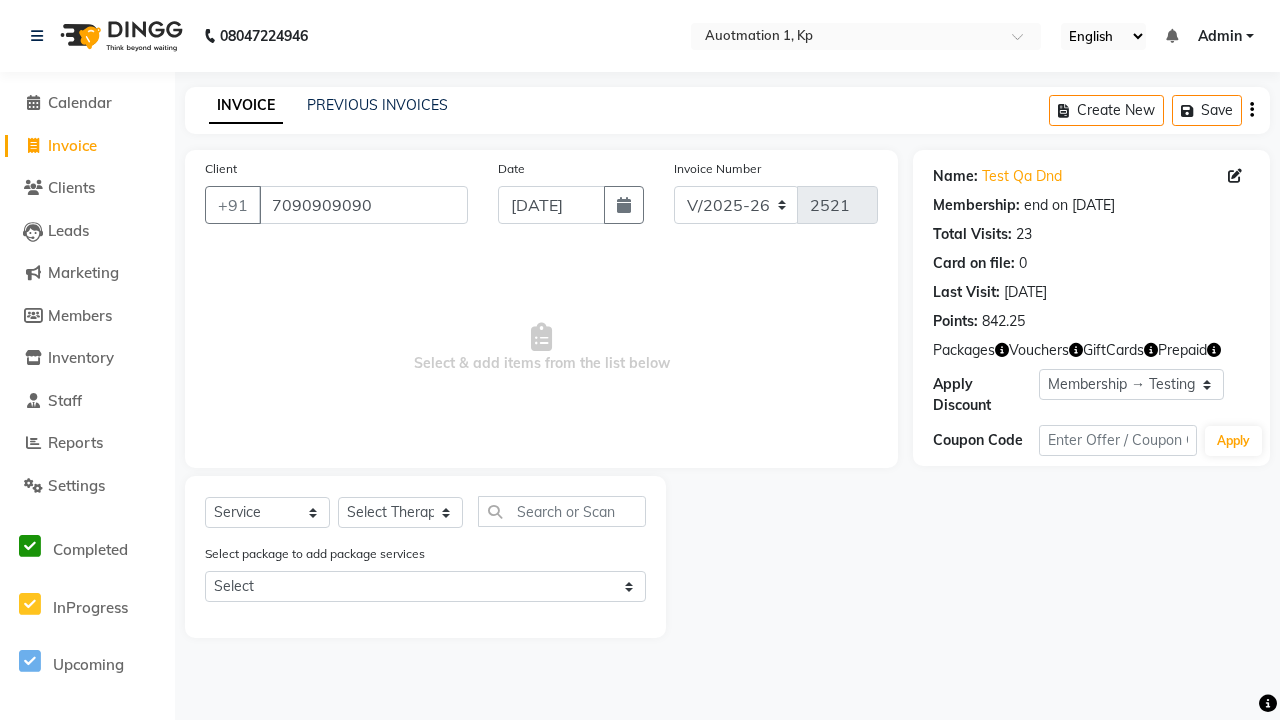 select on "package" 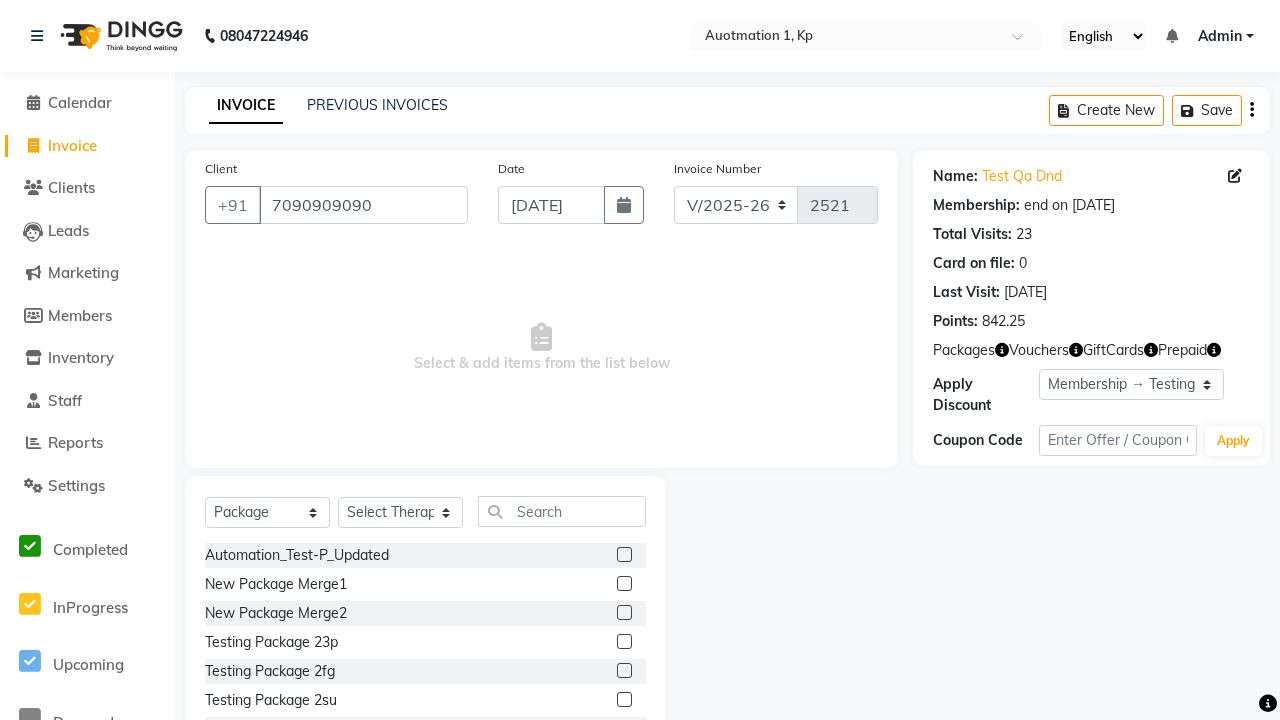 select on "5439" 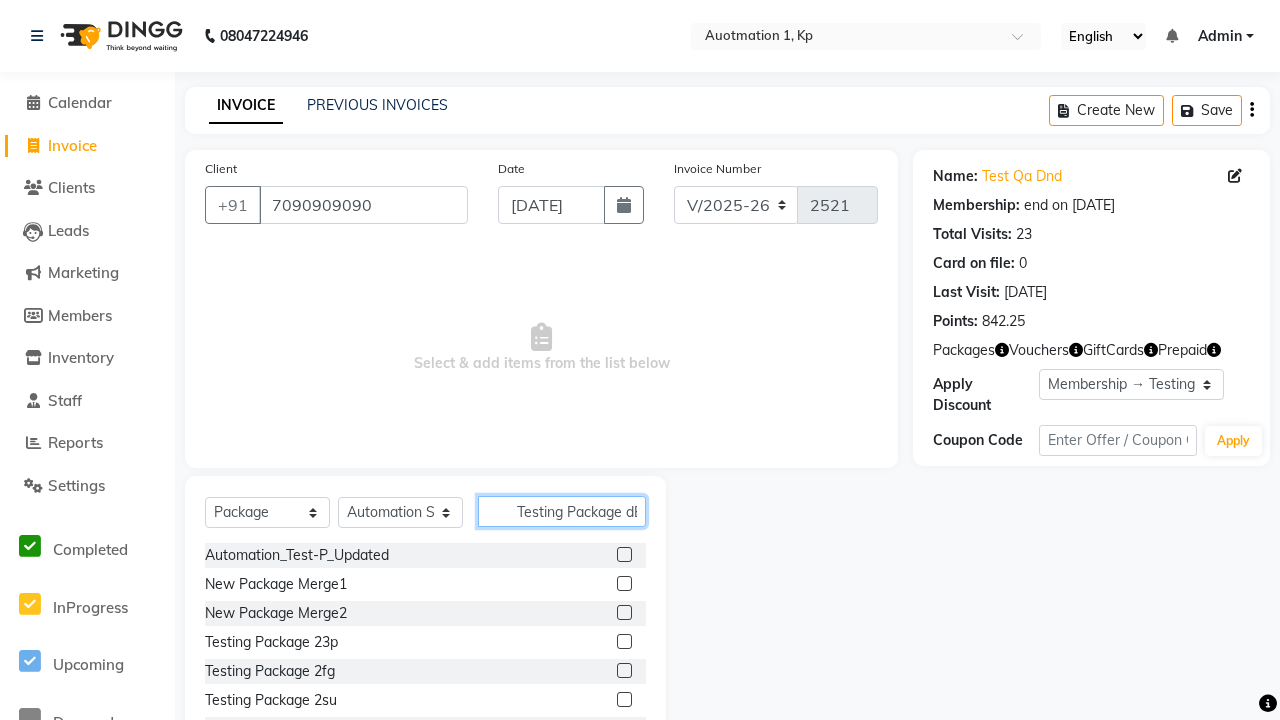 scroll, scrollTop: 0, scrollLeft: 15, axis: horizontal 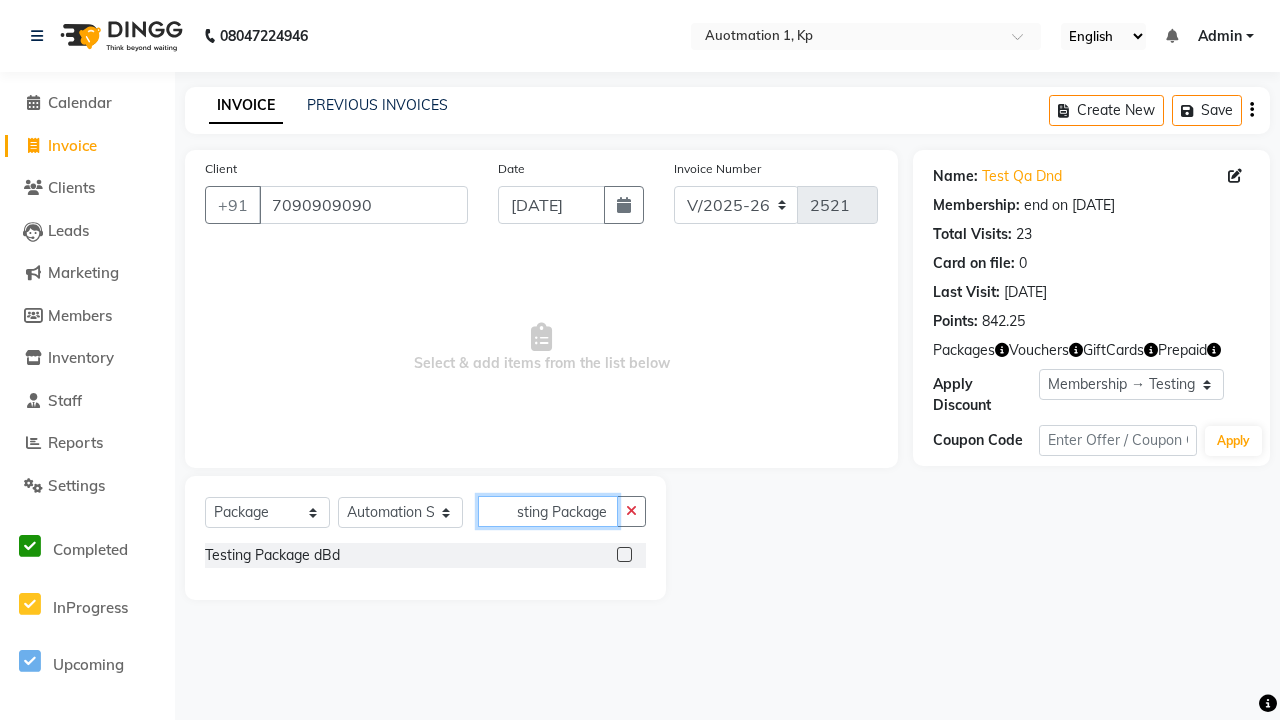 type on "Testing Package dBd" 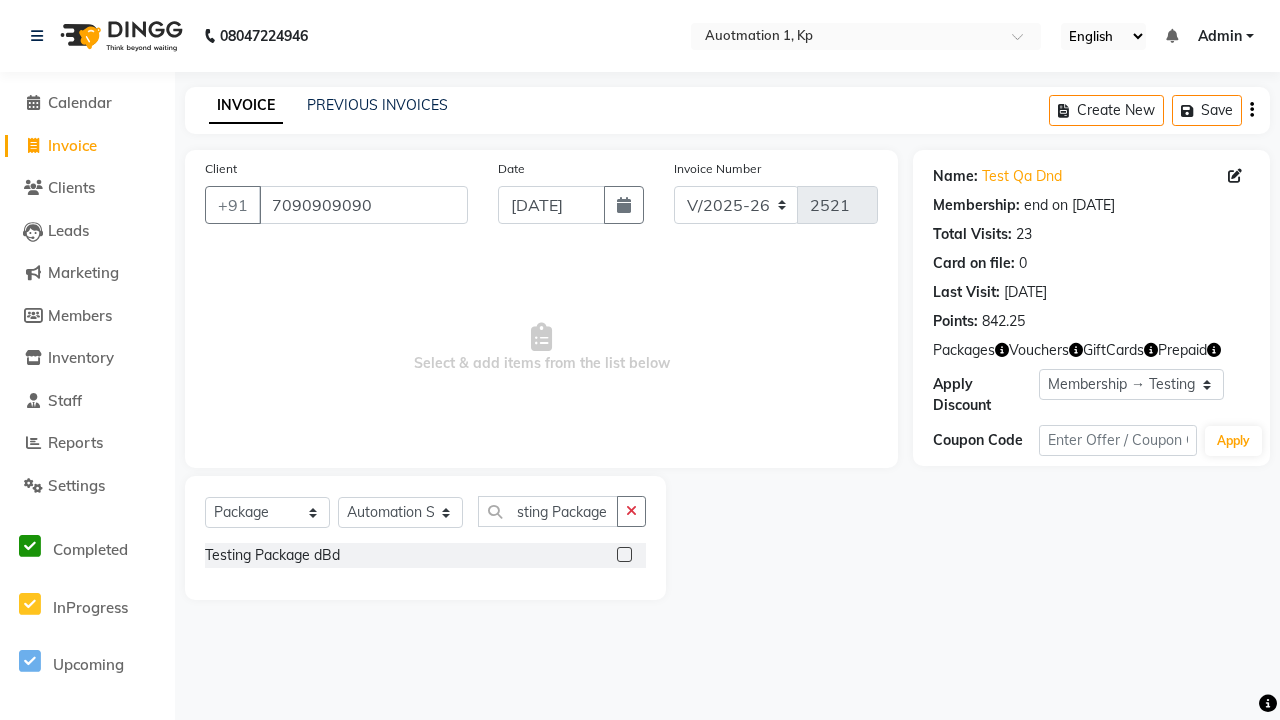 click 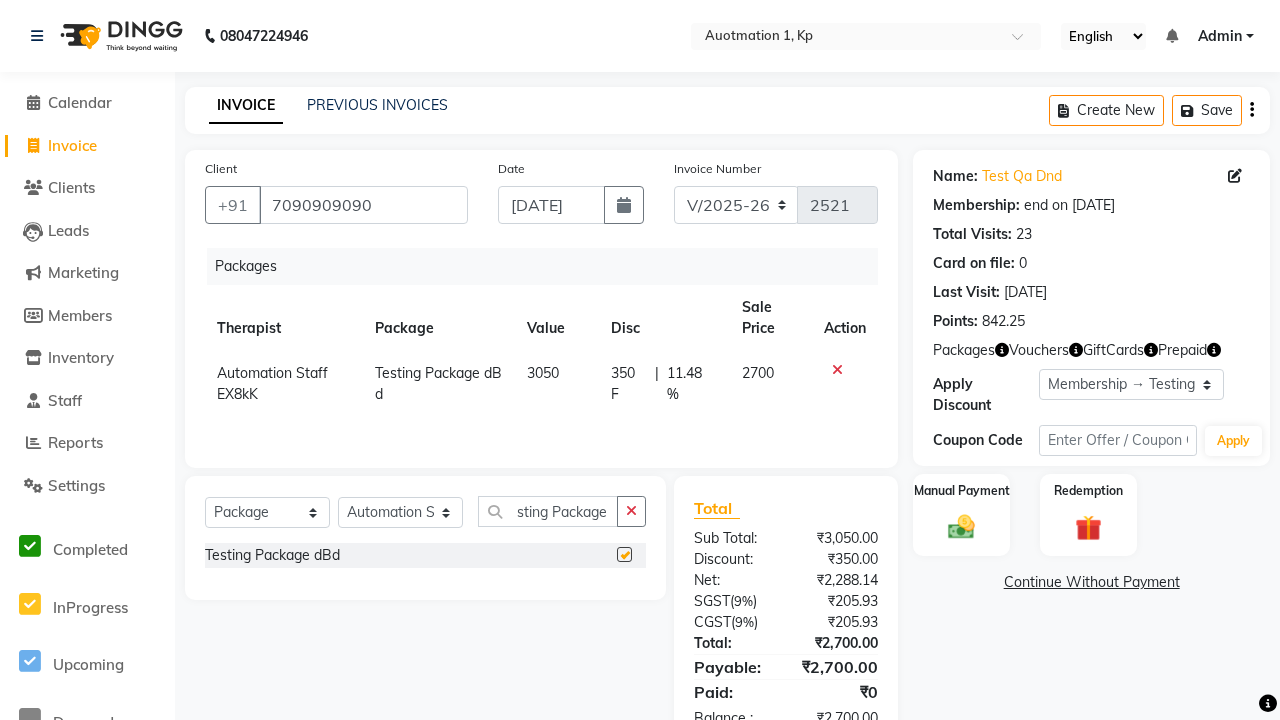 scroll, scrollTop: 0, scrollLeft: 0, axis: both 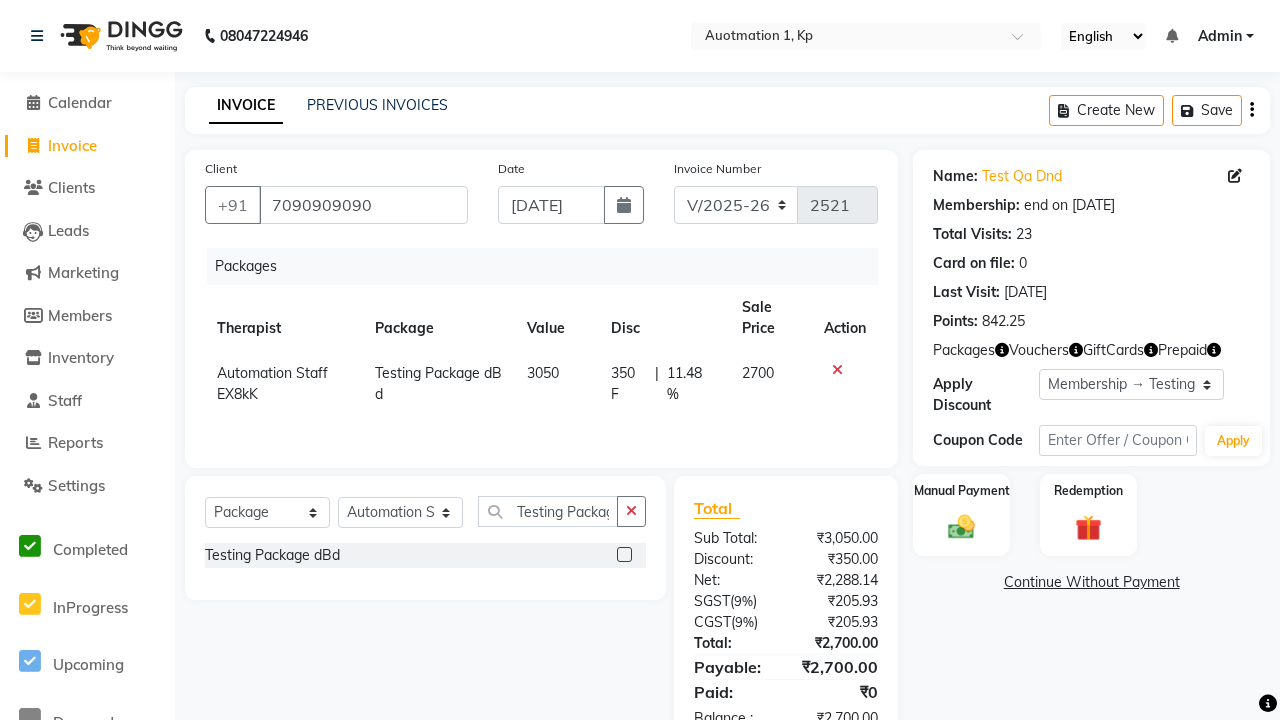 checkbox on "false" 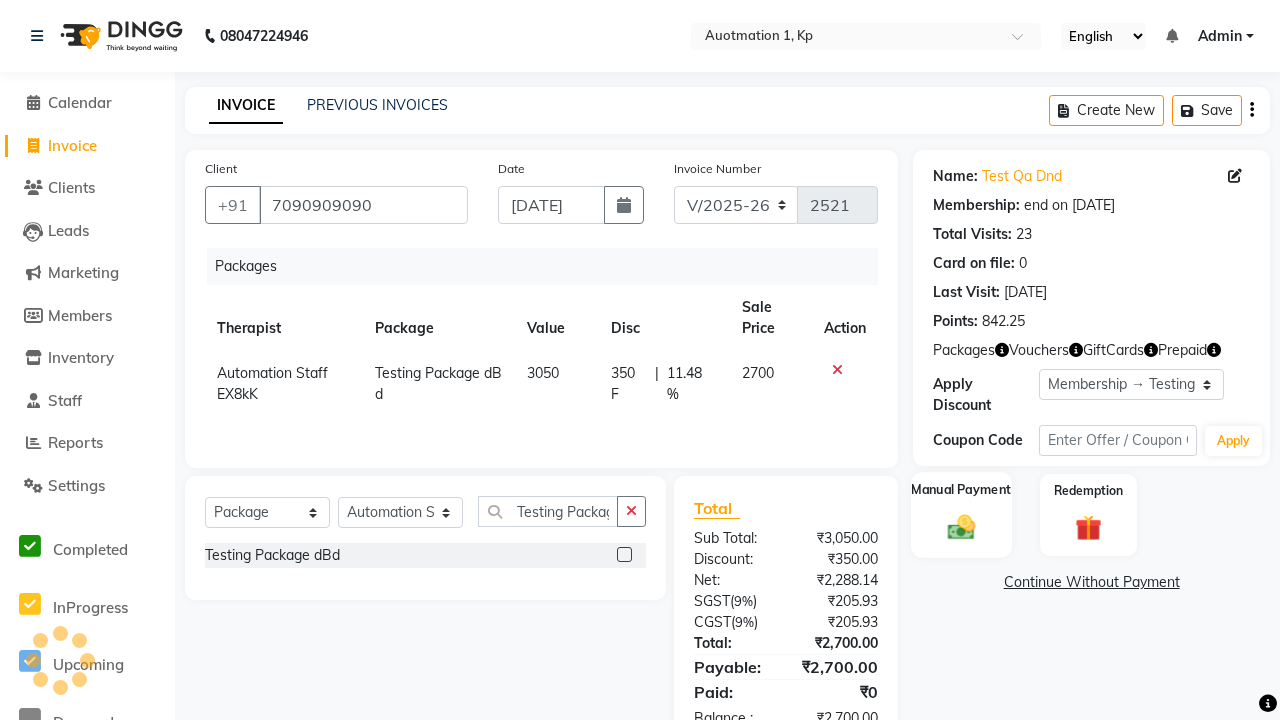click 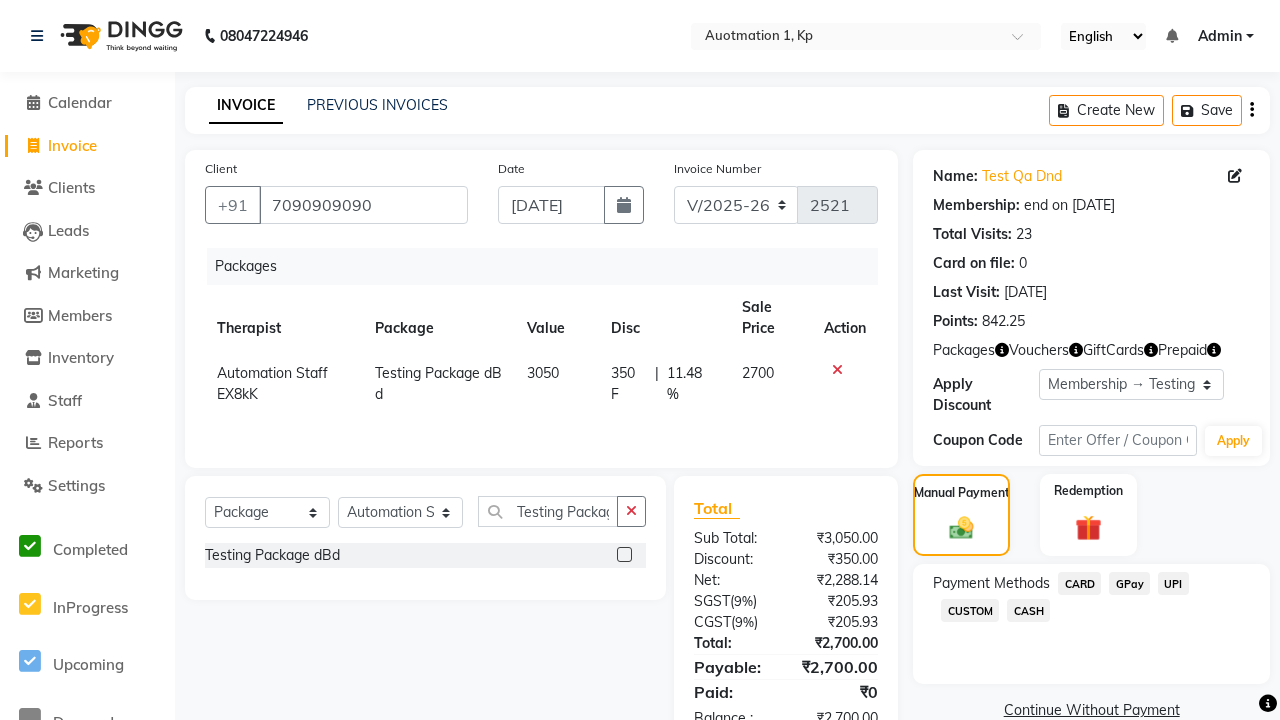 click on "CARD" 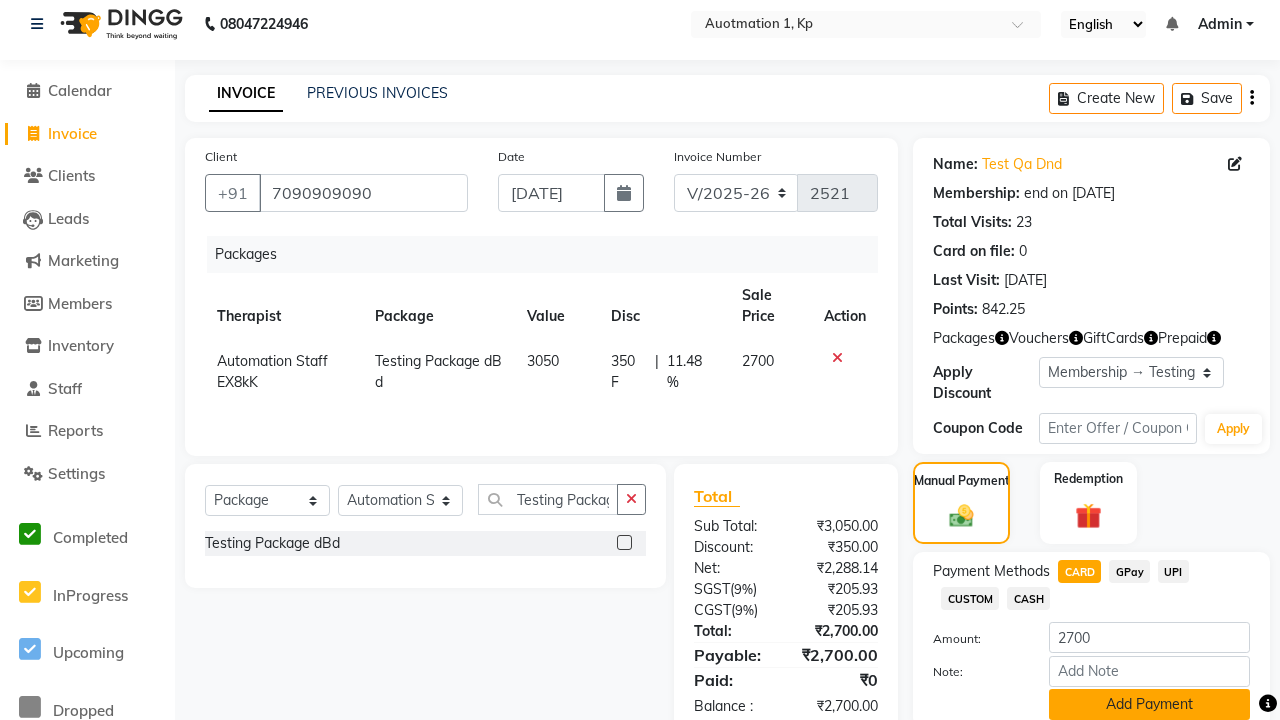 click on "Add Payment" 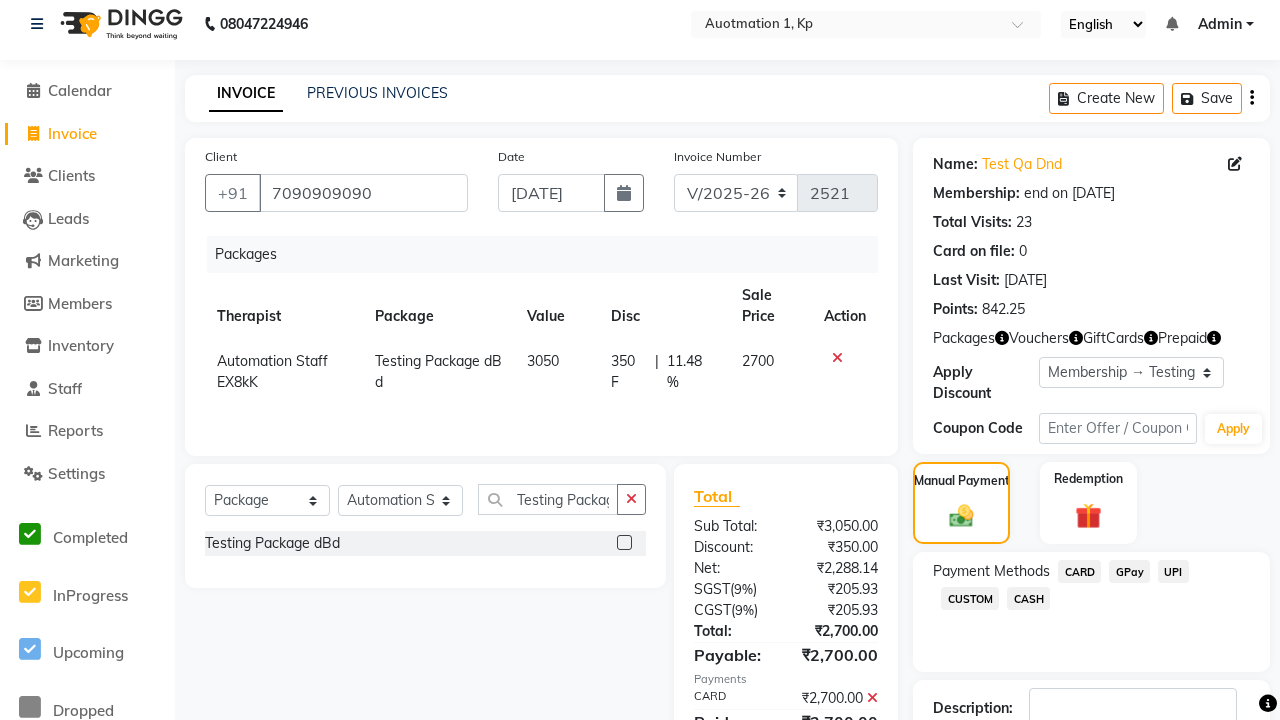 scroll, scrollTop: 148, scrollLeft: 0, axis: vertical 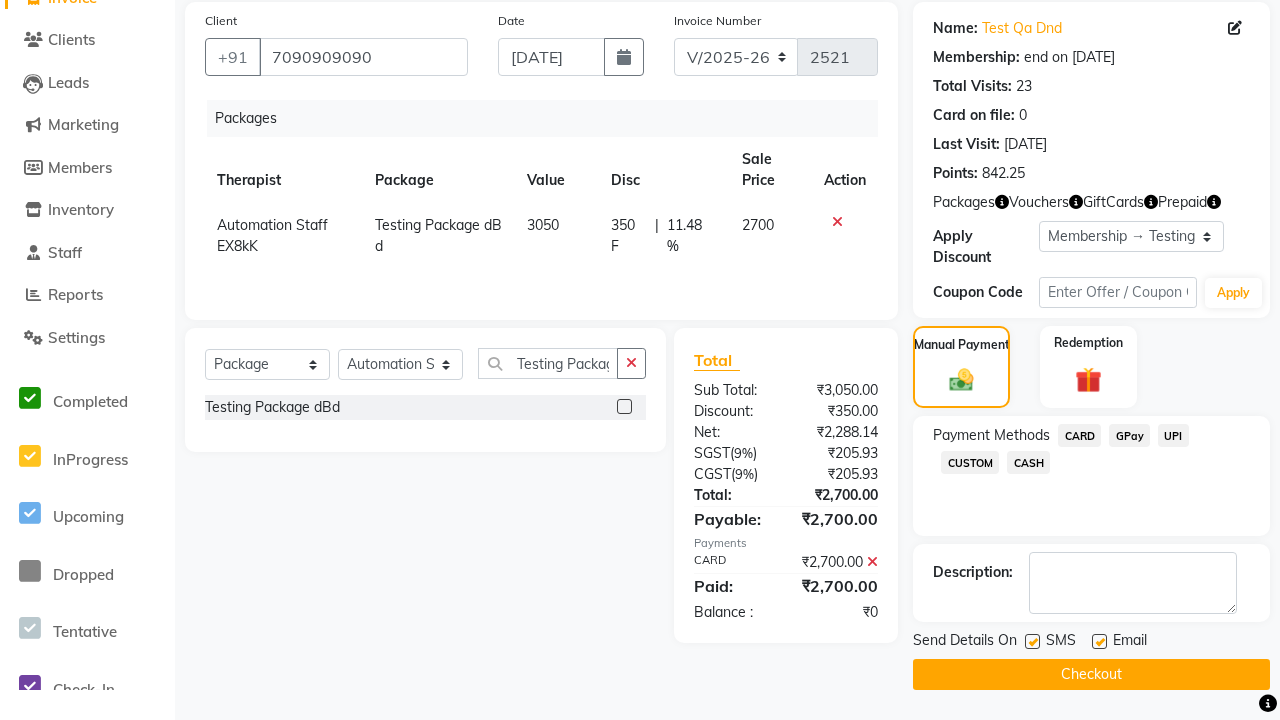click 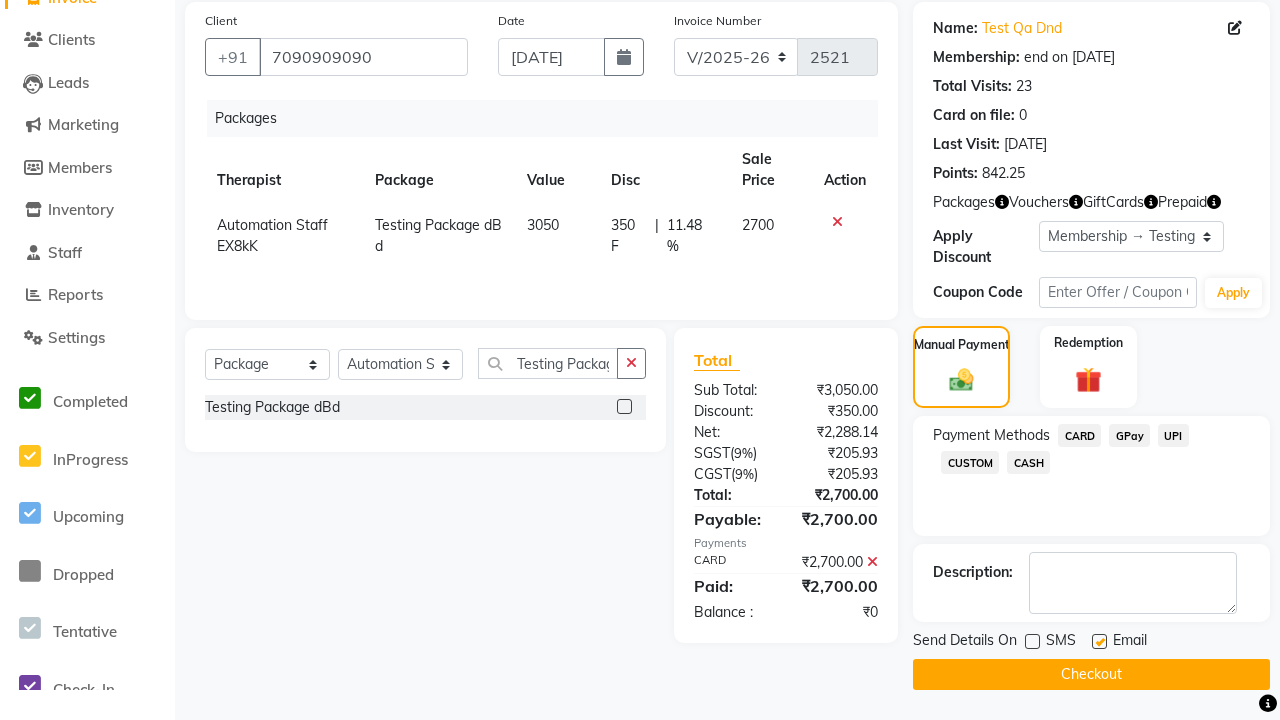 click 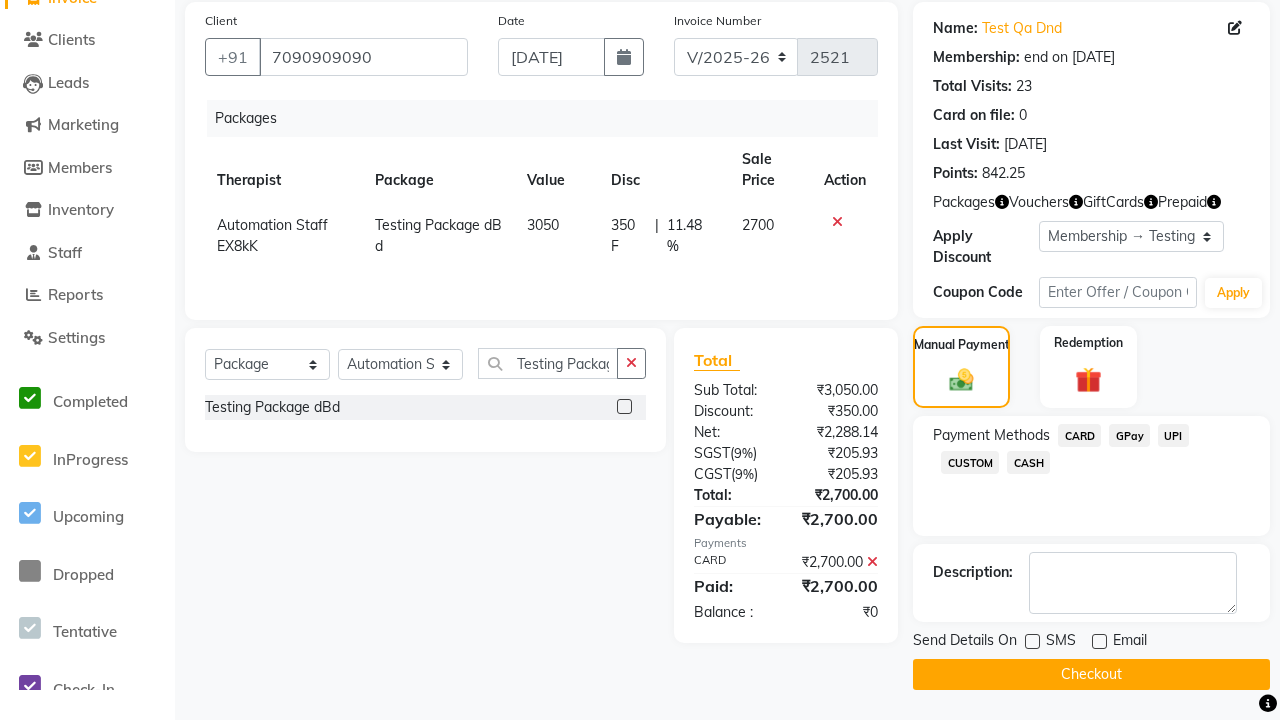 click on "Checkout" 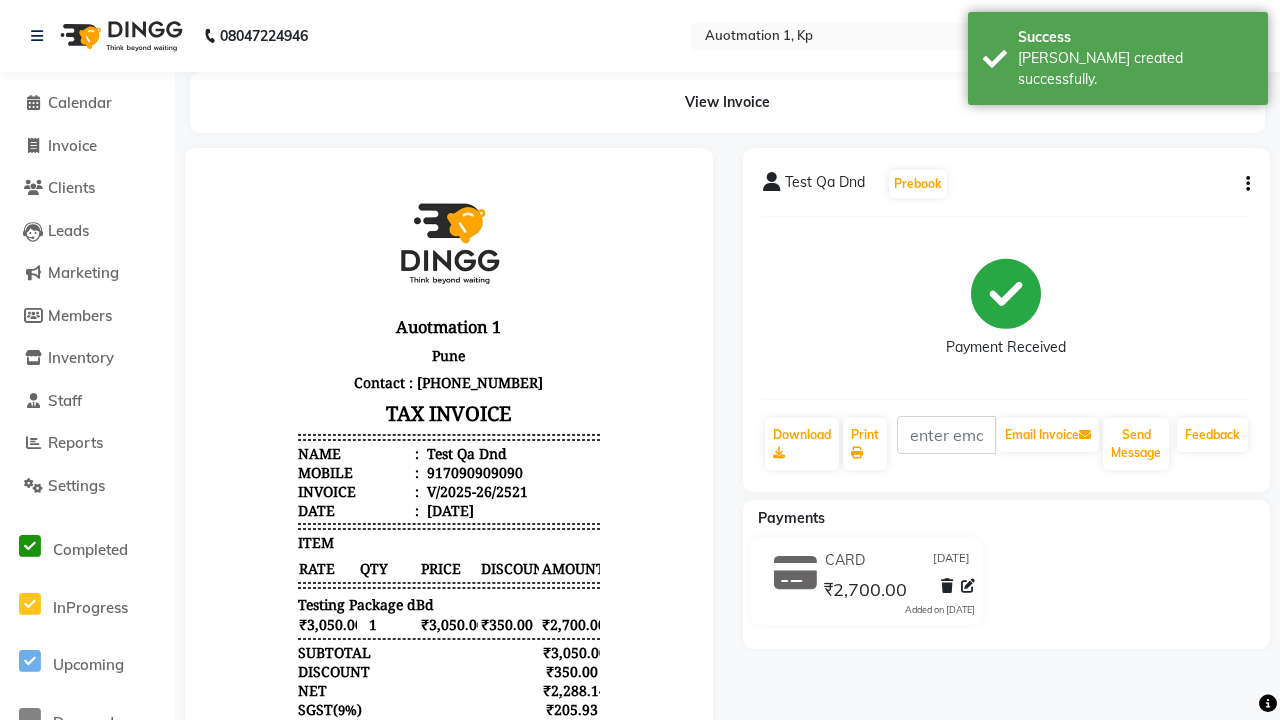 scroll, scrollTop: 0, scrollLeft: 0, axis: both 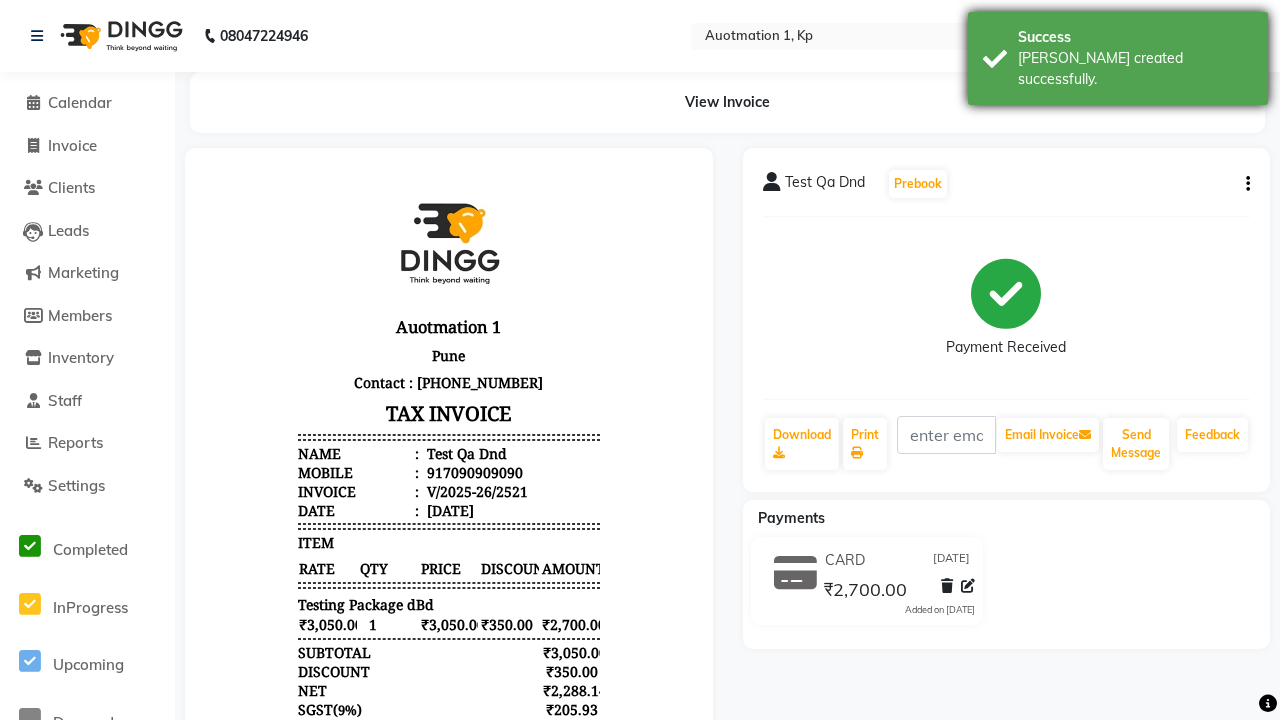 click on "[PERSON_NAME] created successfully." at bounding box center (1135, 69) 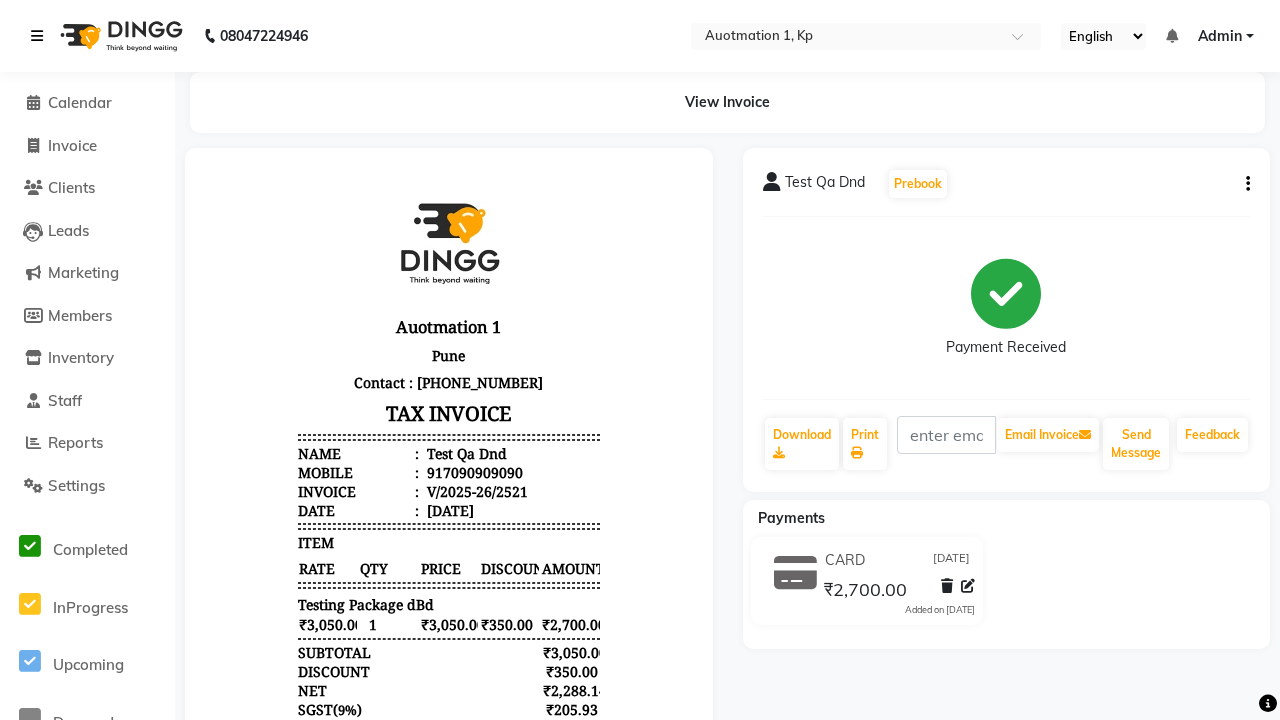 click at bounding box center [37, 36] 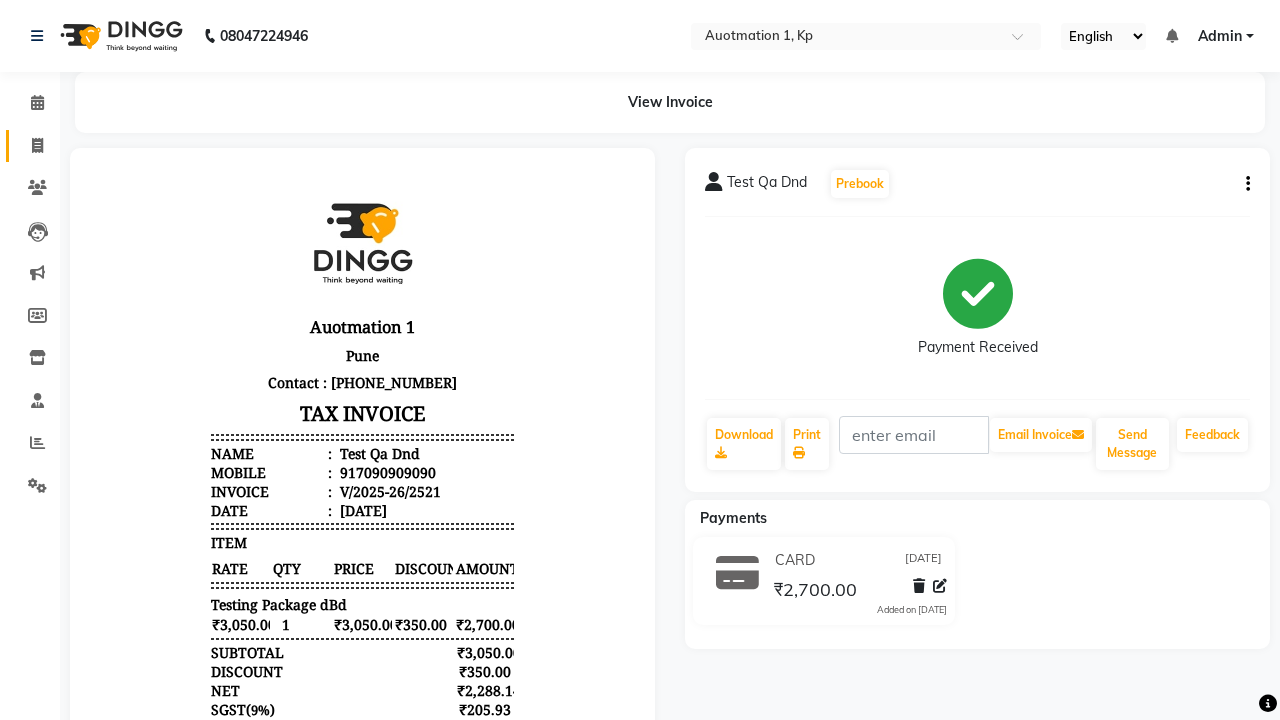 click 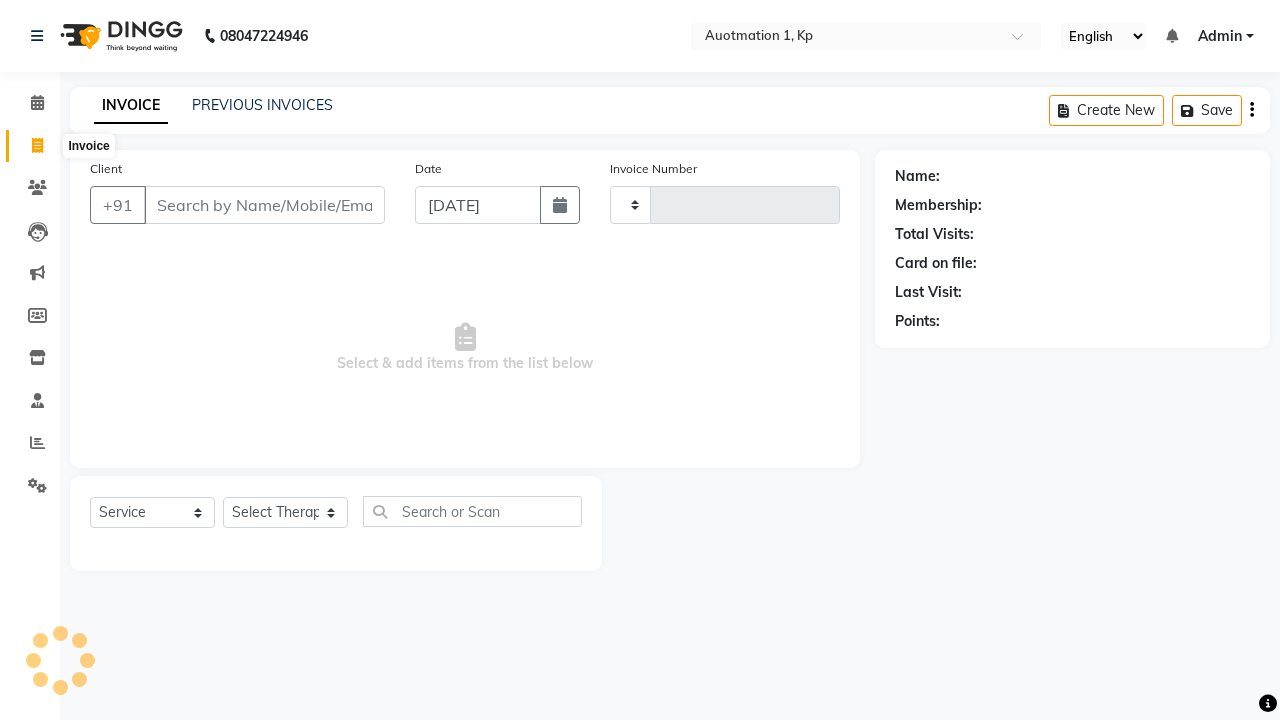 type on "2522" 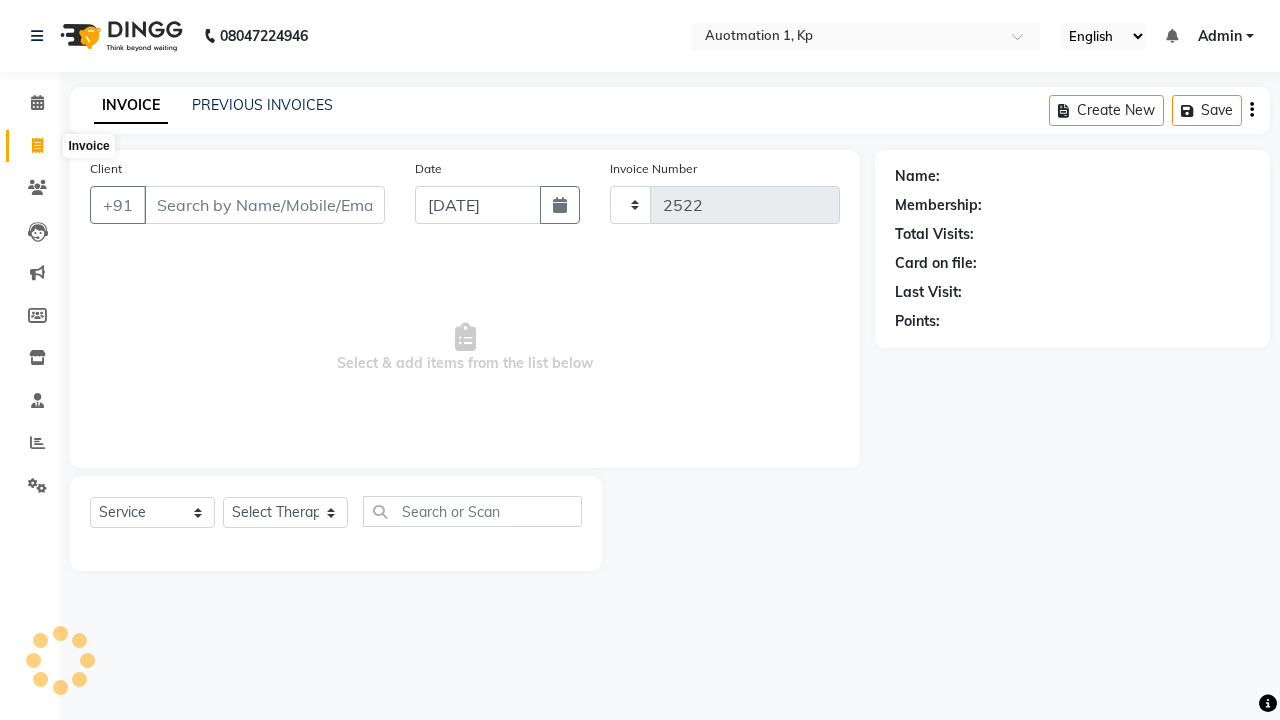 select on "150" 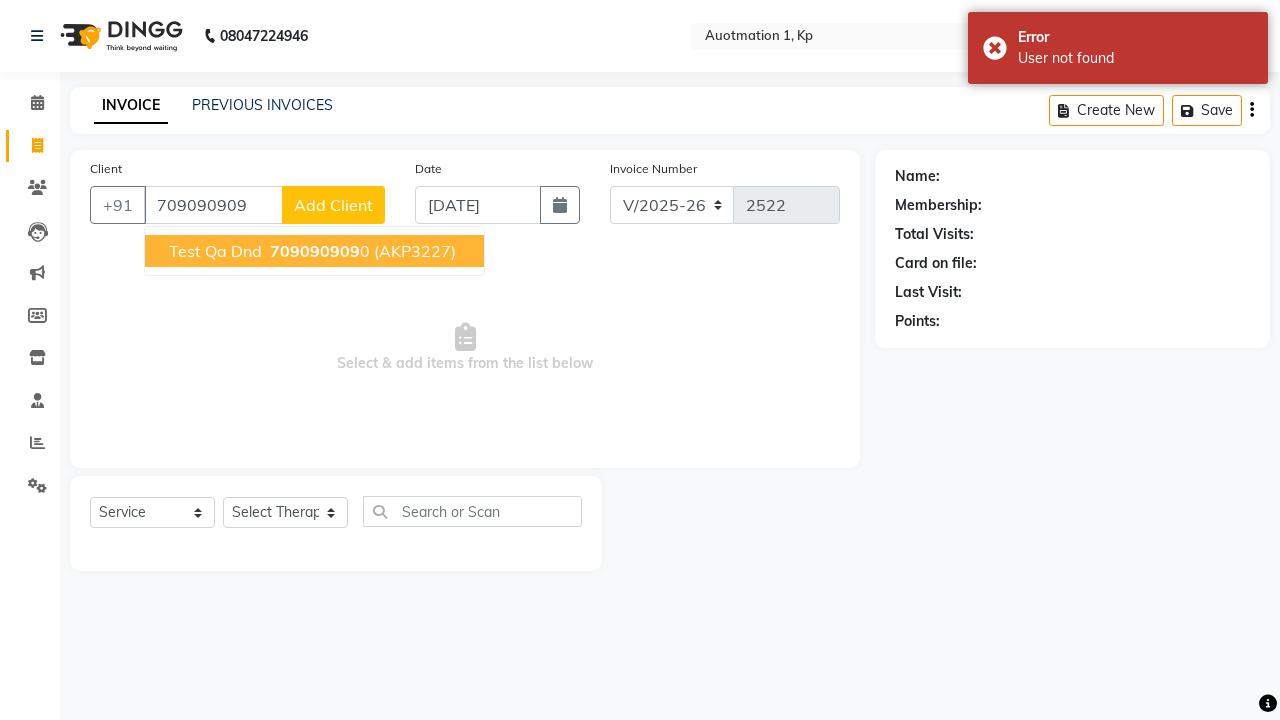 click on "709090909" at bounding box center [315, 251] 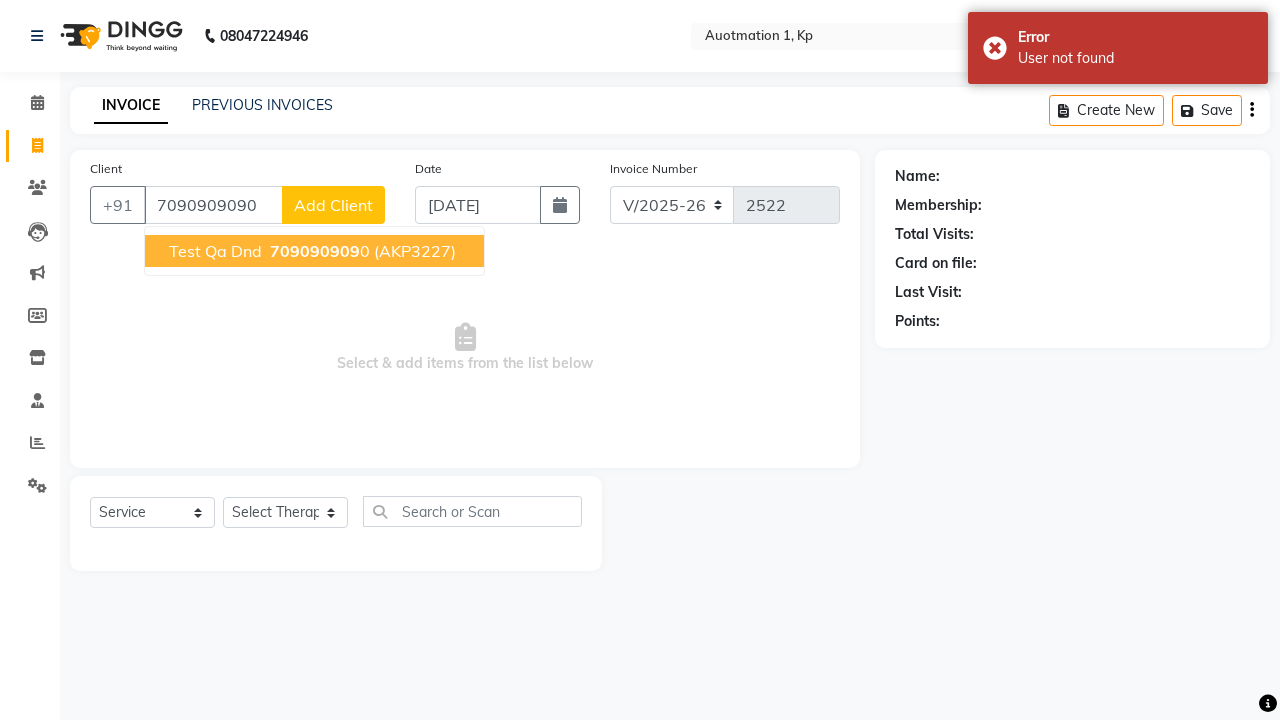 type on "7090909090" 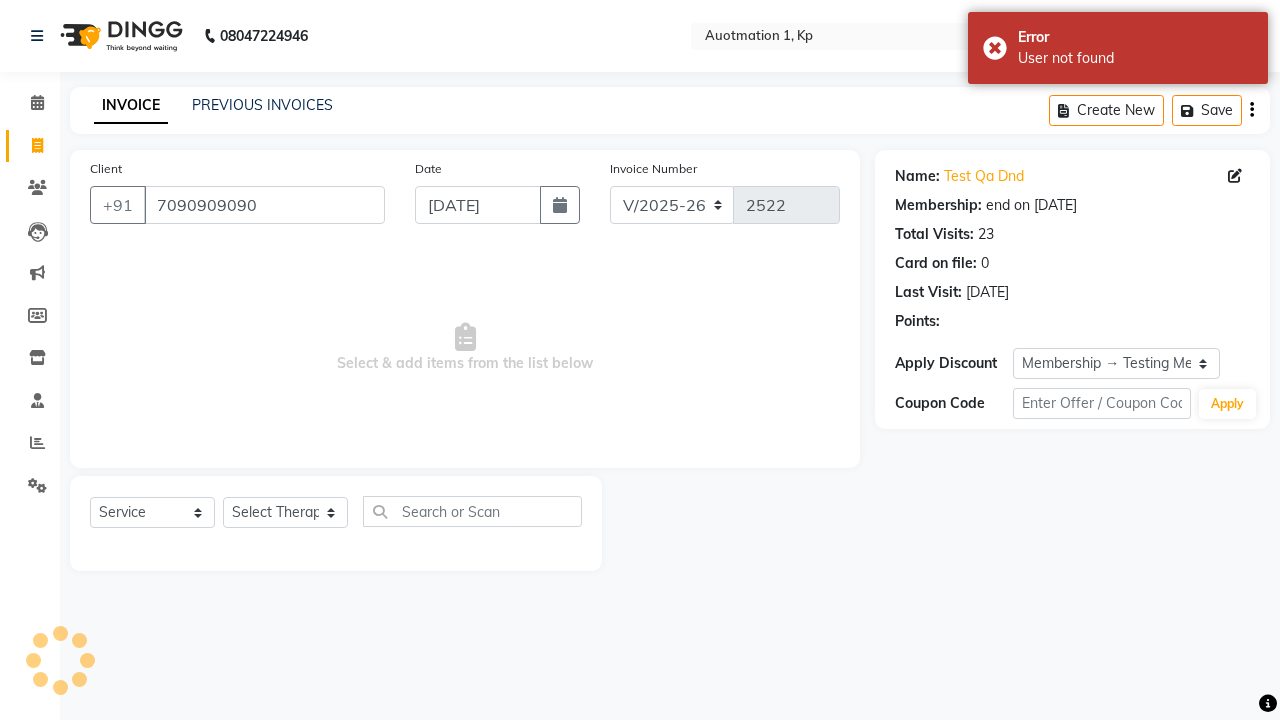 select on "0:" 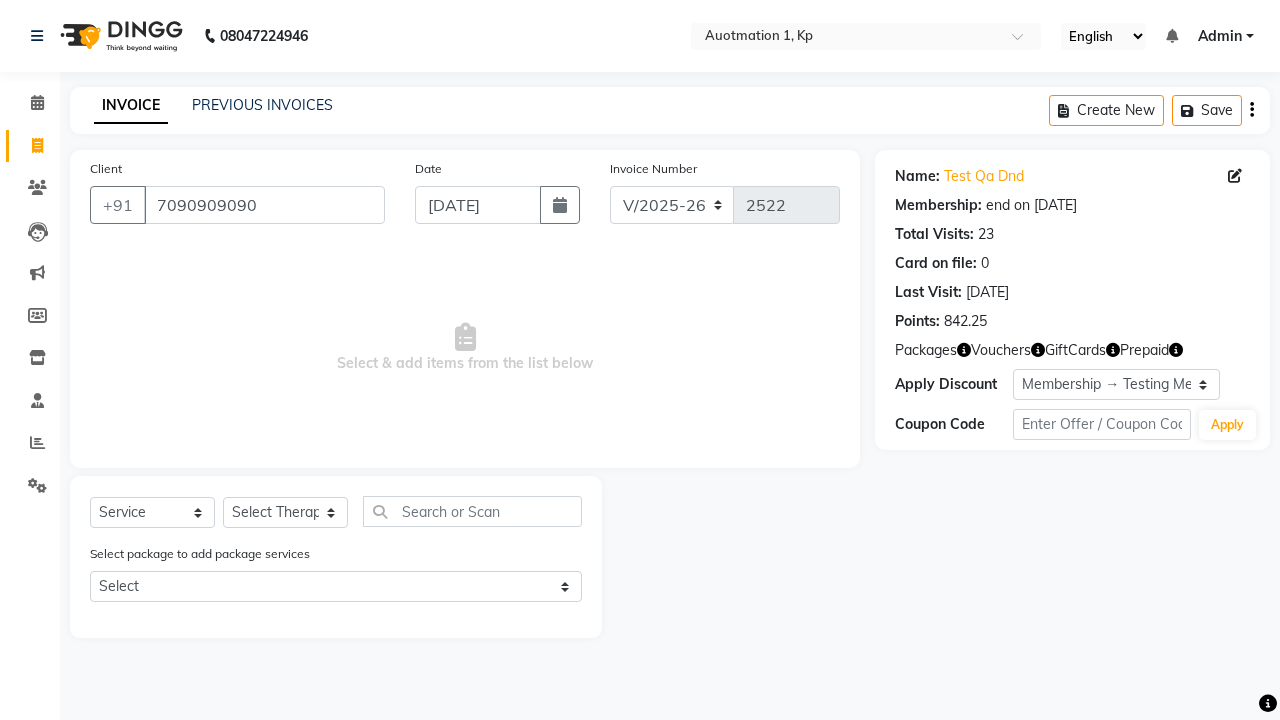 select on "5439" 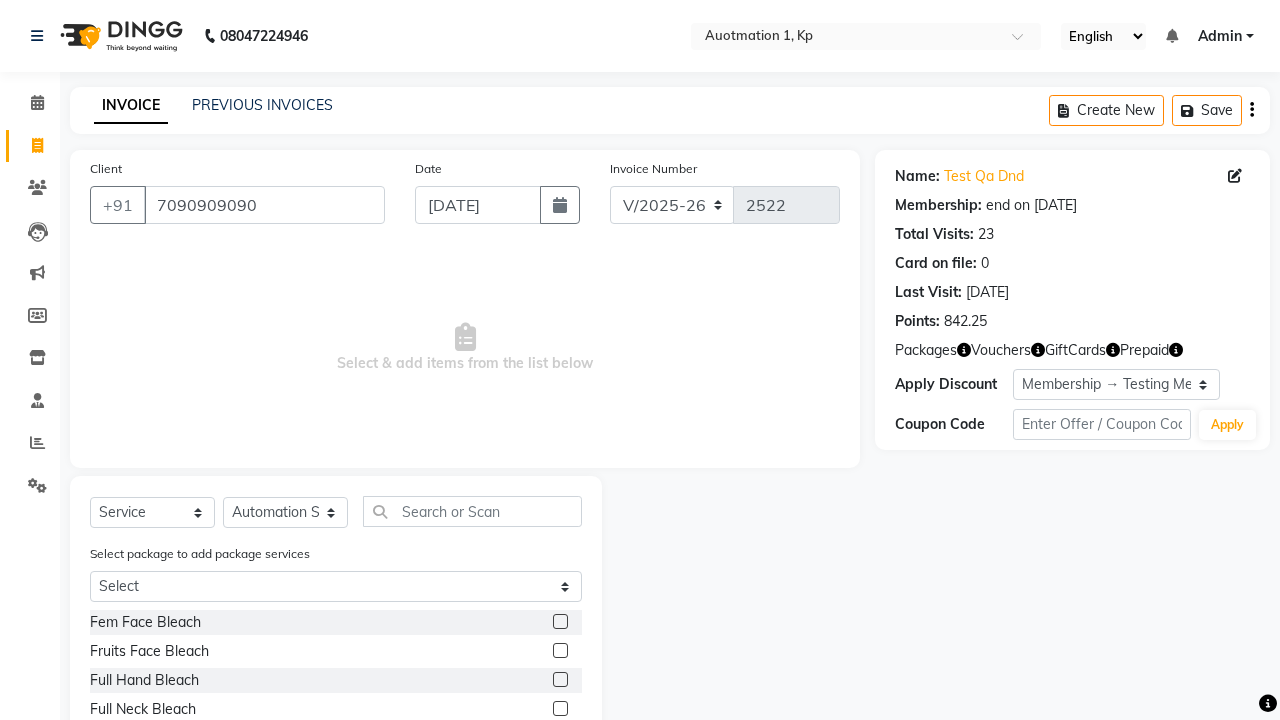 click 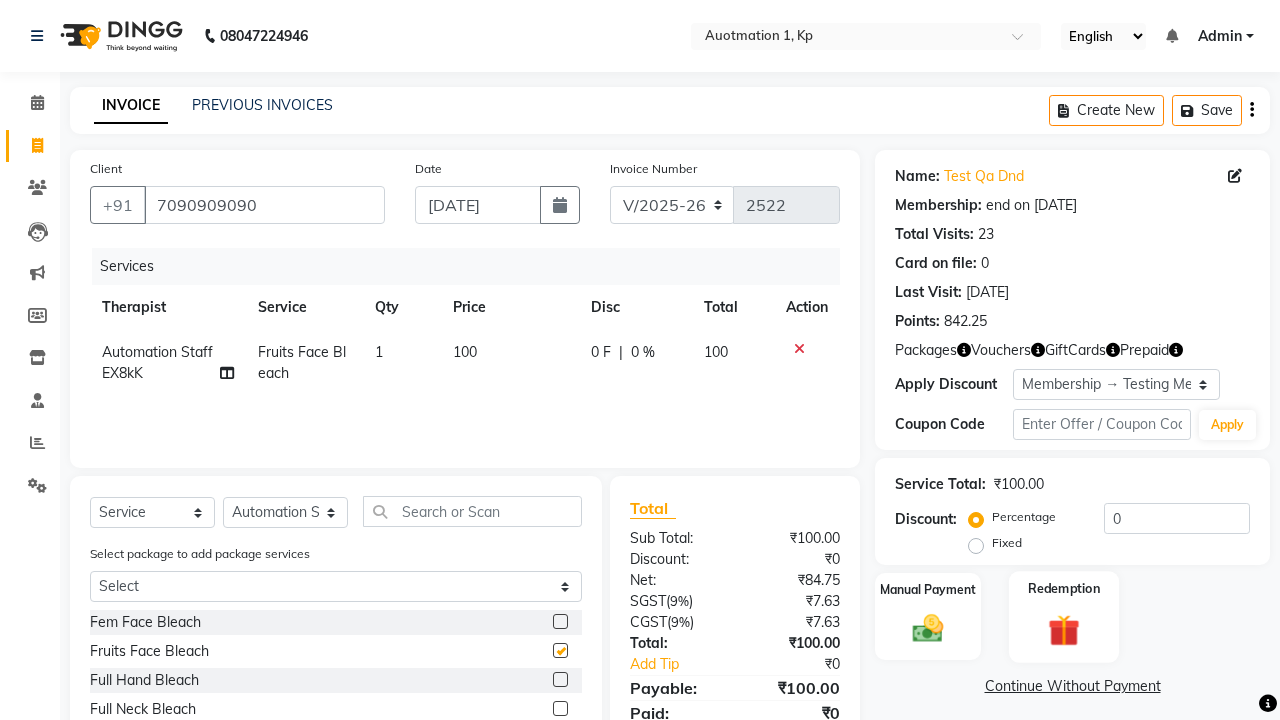 click 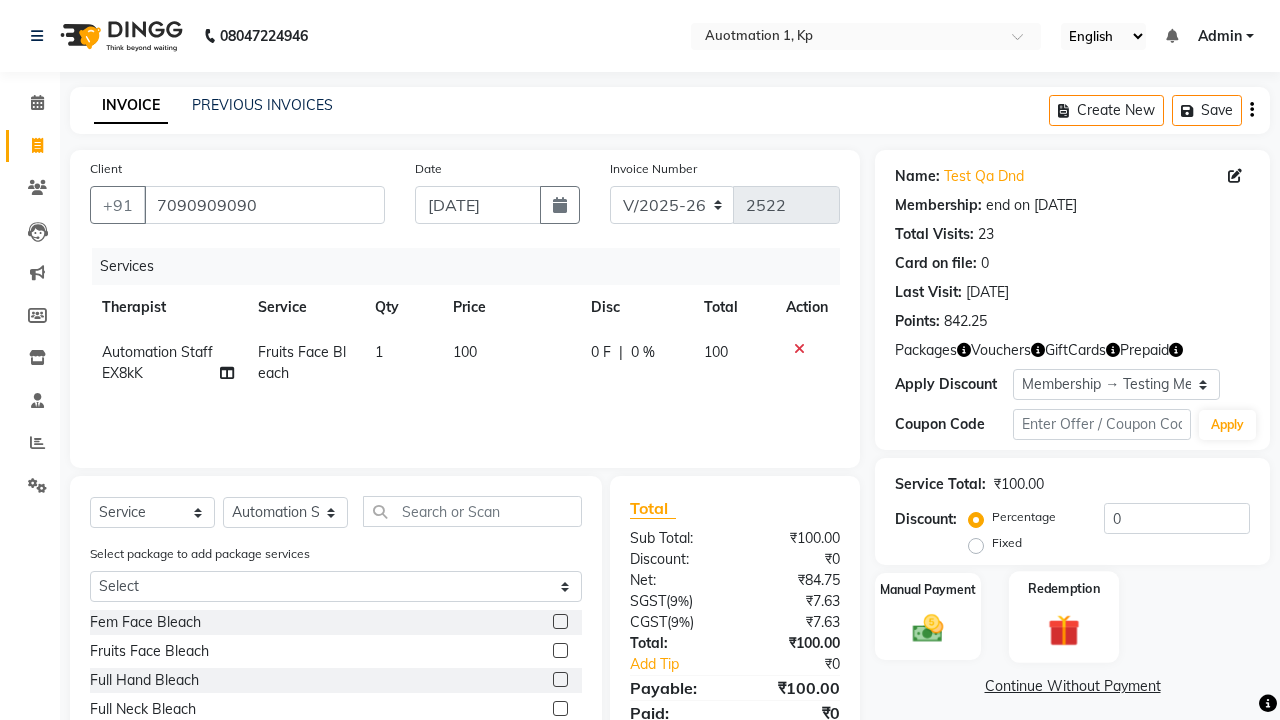 checkbox on "false" 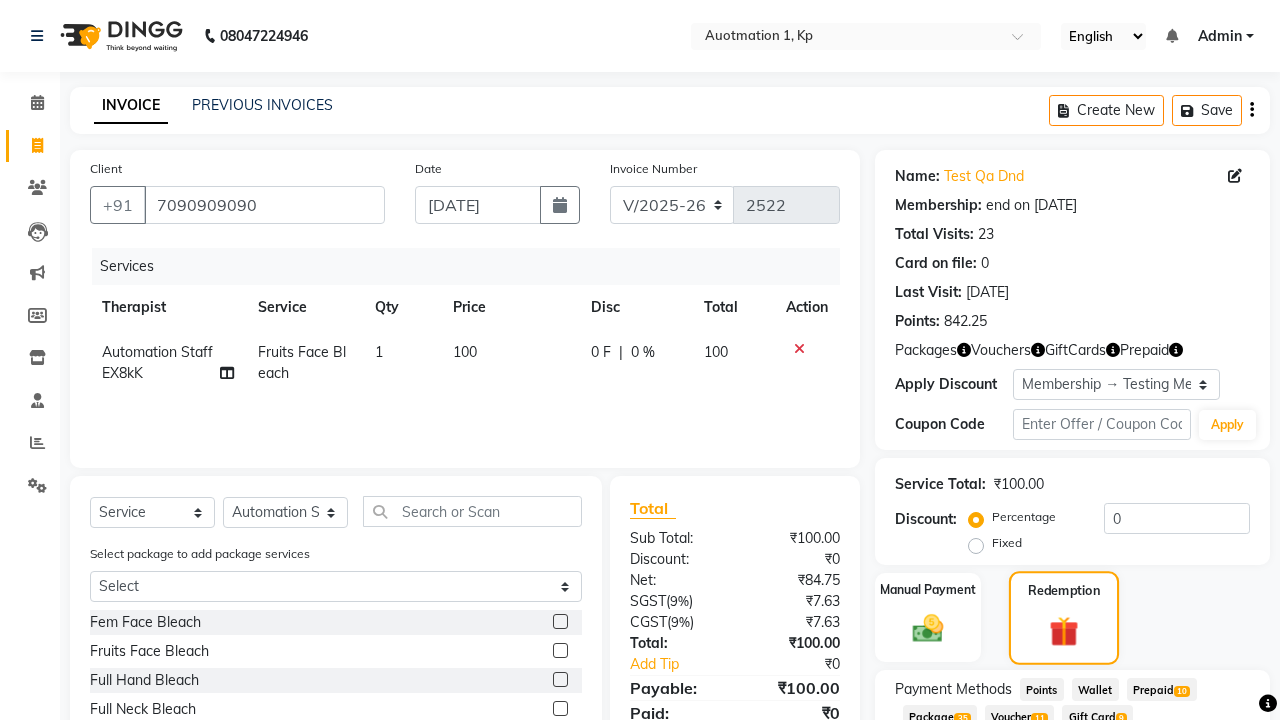 scroll, scrollTop: 8, scrollLeft: 0, axis: vertical 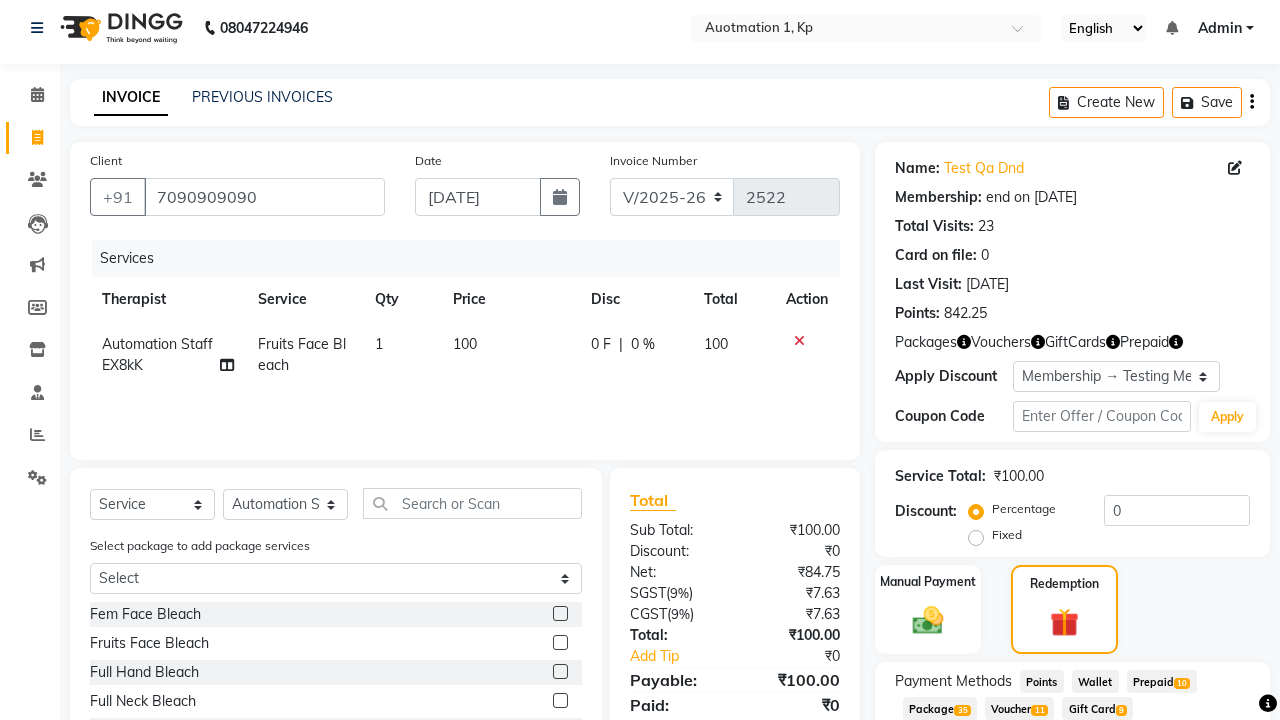 click on "Package  35" 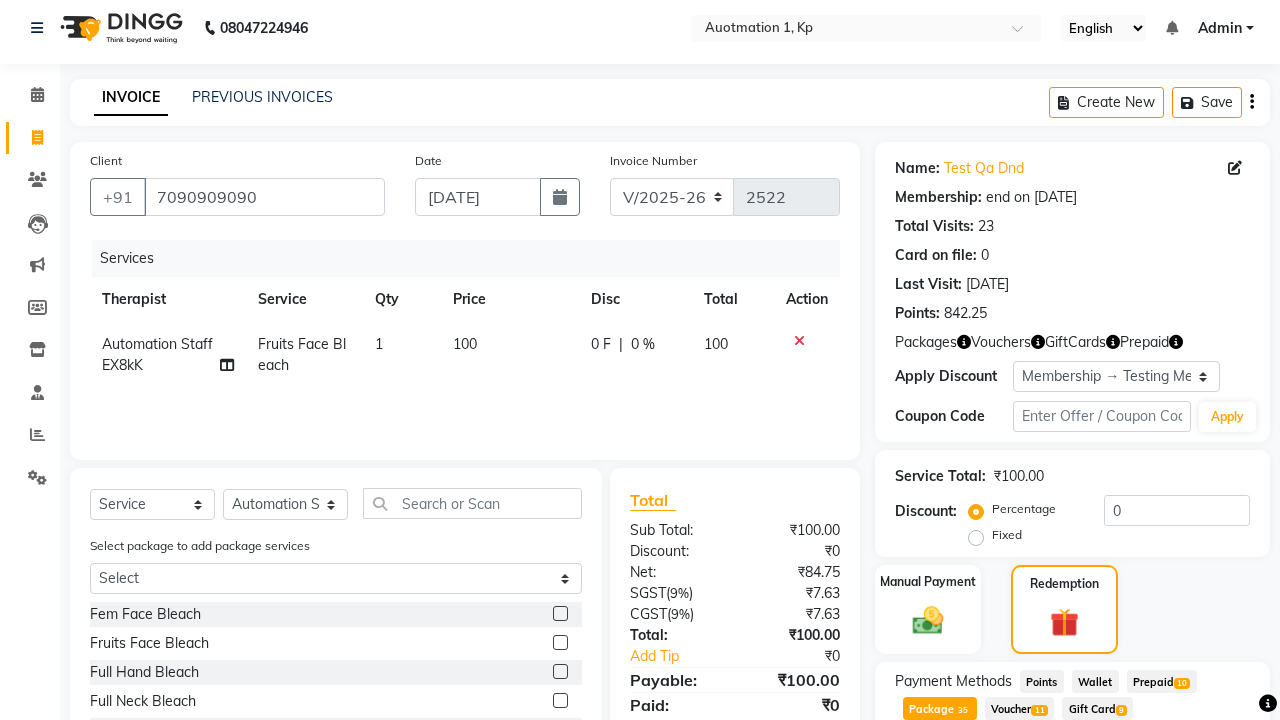 click on "Apply" at bounding box center (1197, 789) 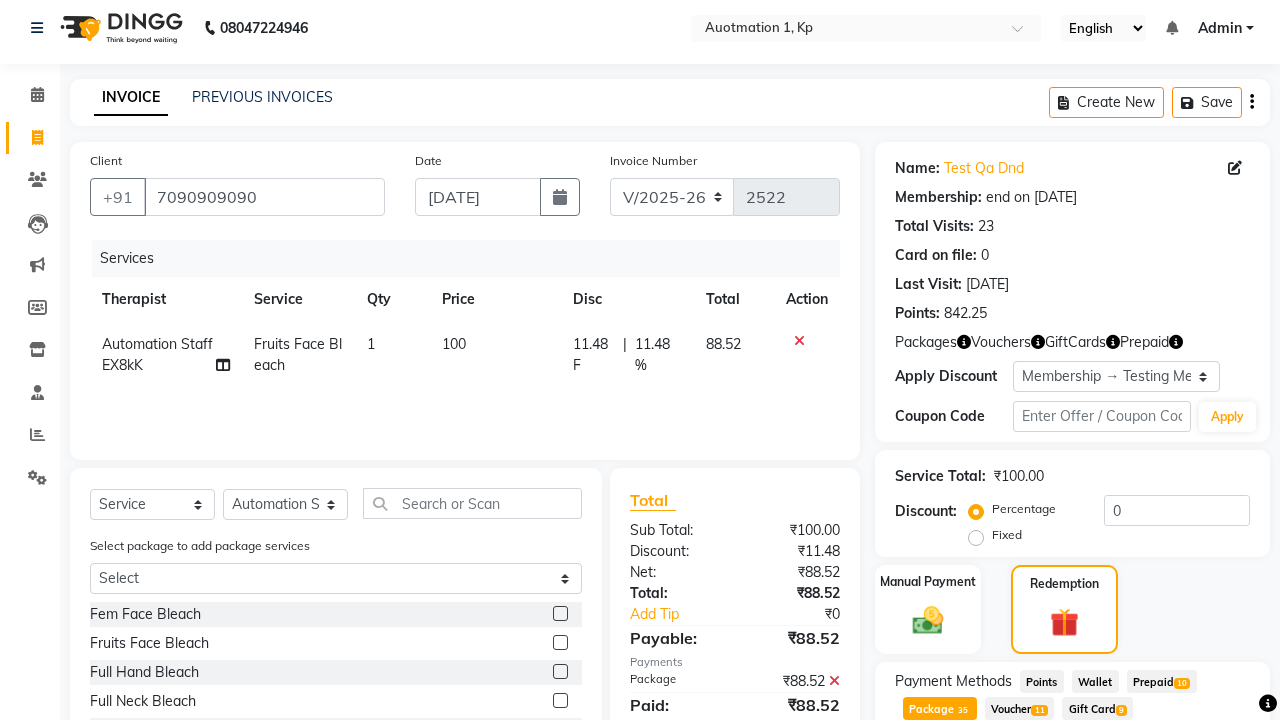 scroll, scrollTop: 329, scrollLeft: 0, axis: vertical 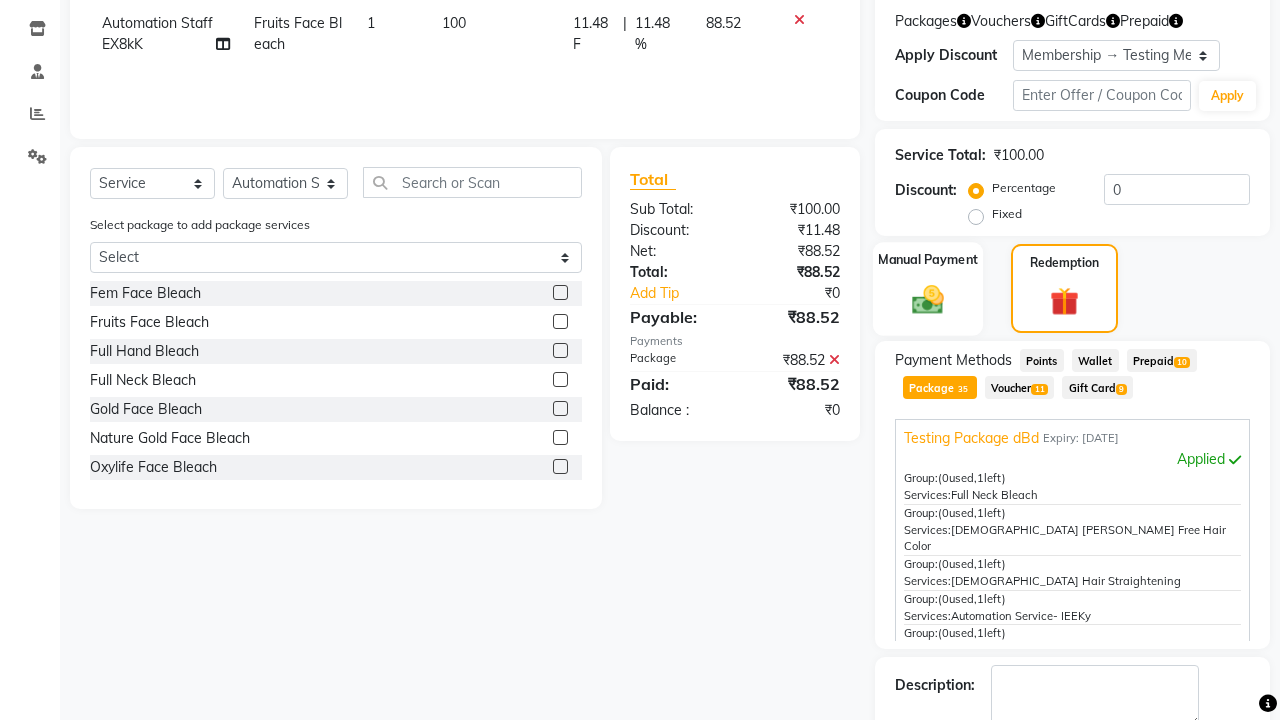 click 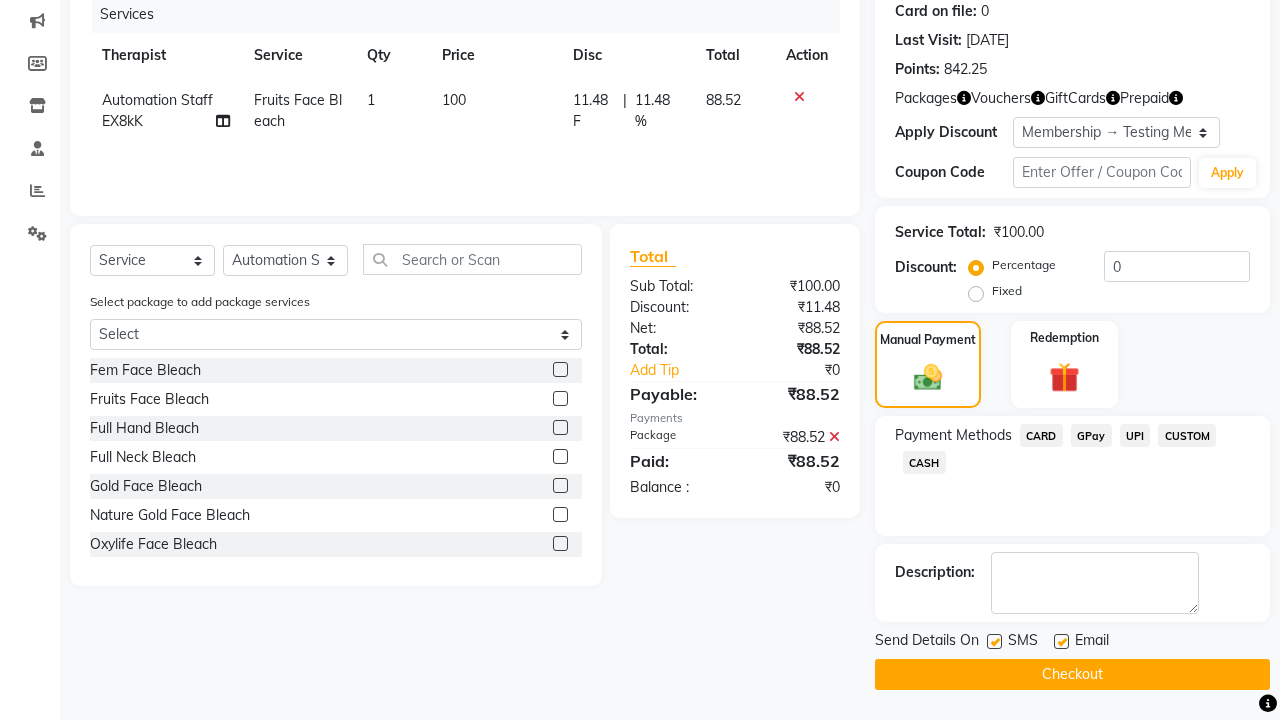 click on "CARD" 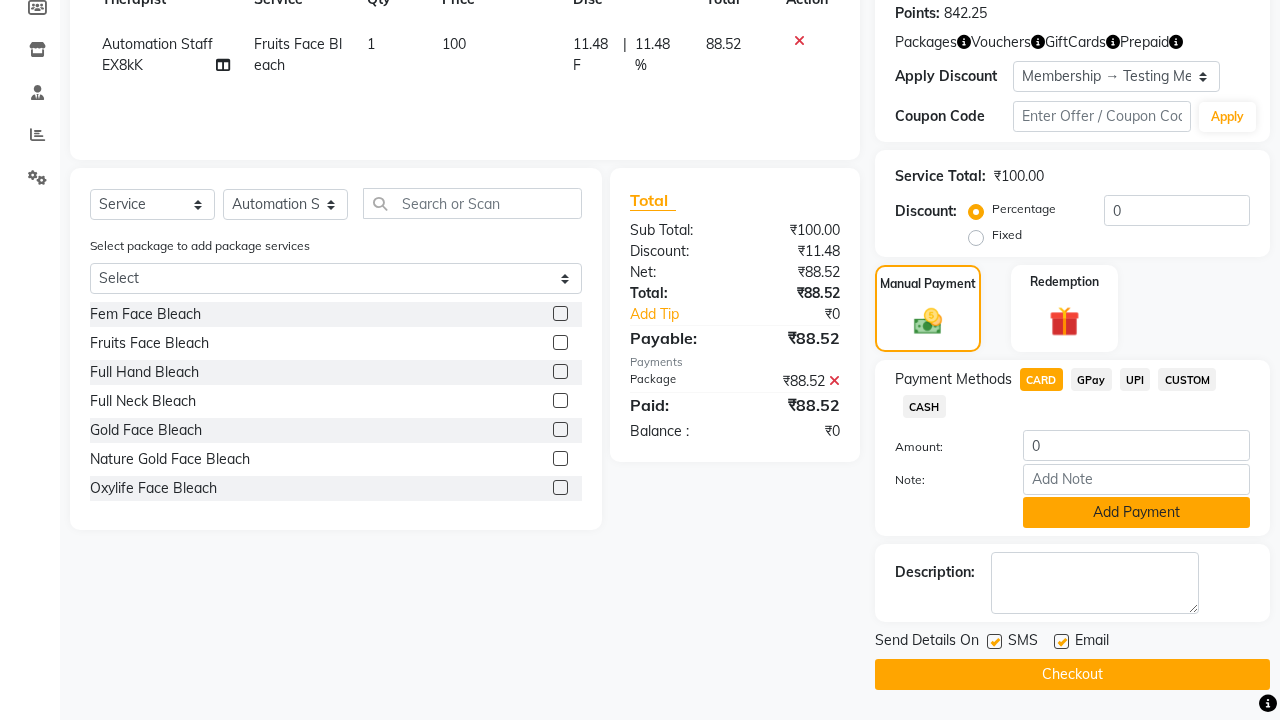 click on "Add Payment" 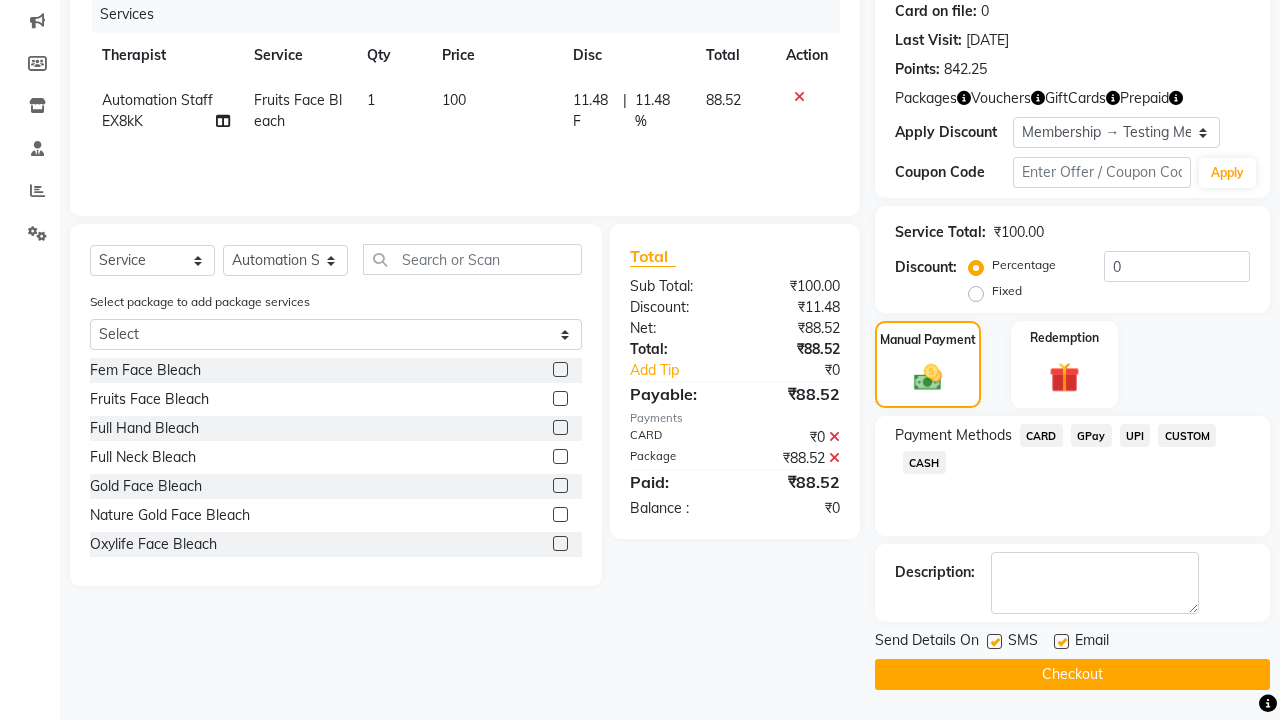 click 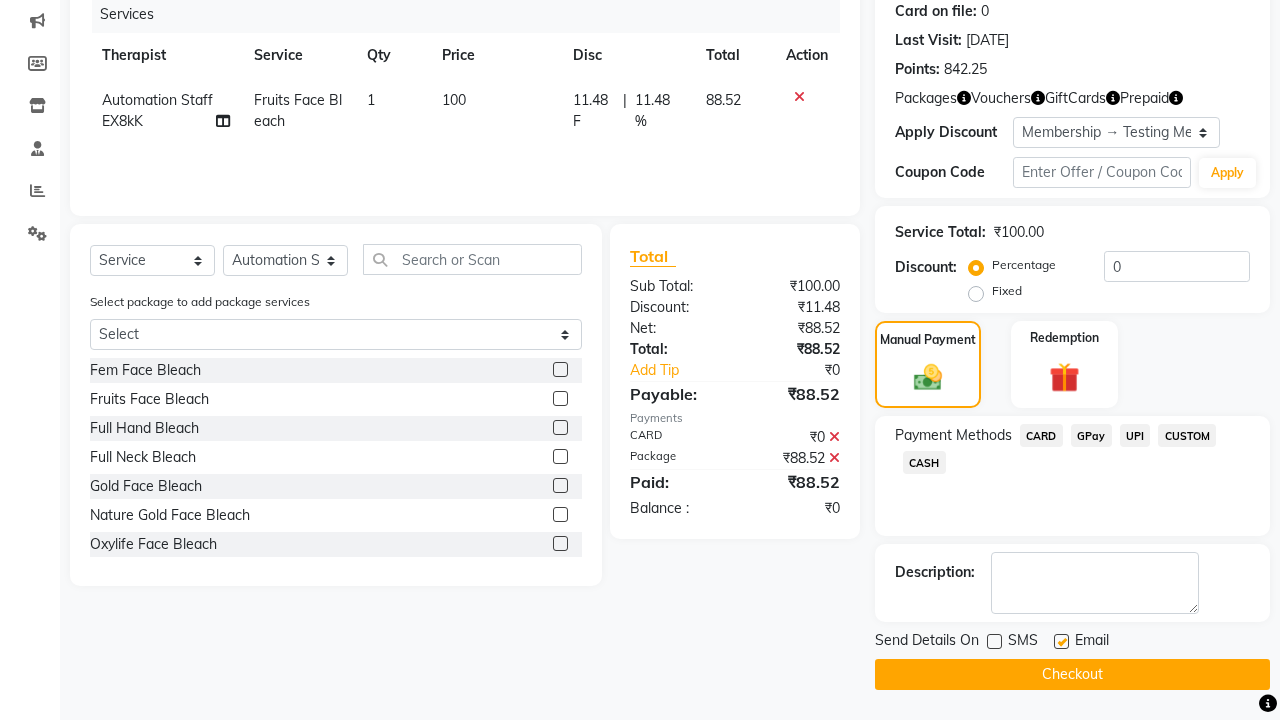 click 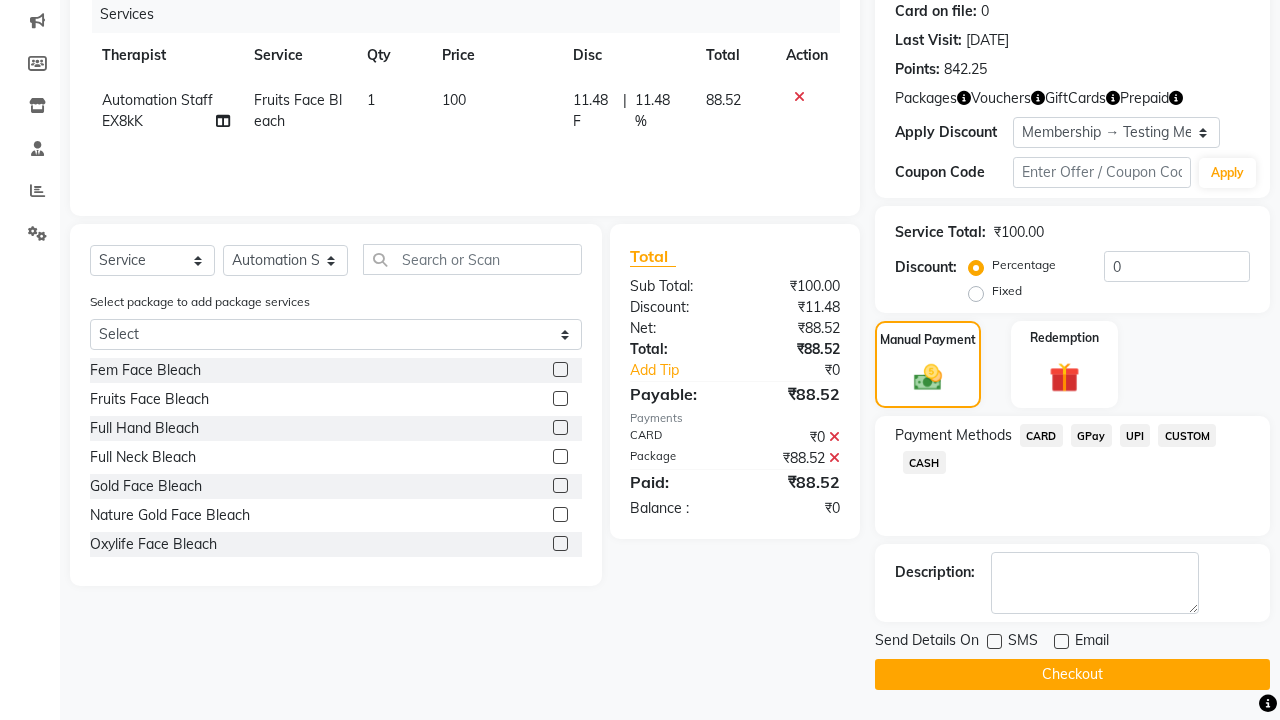 click on "Checkout" 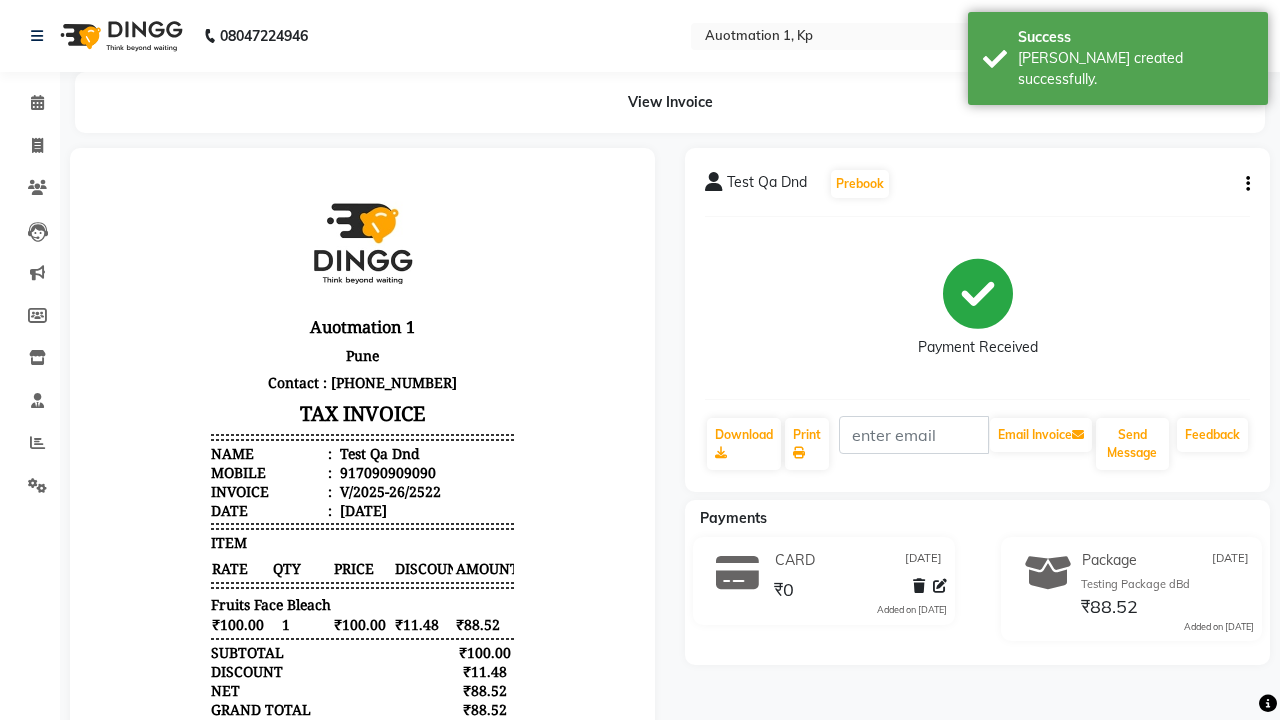 scroll, scrollTop: 0, scrollLeft: 0, axis: both 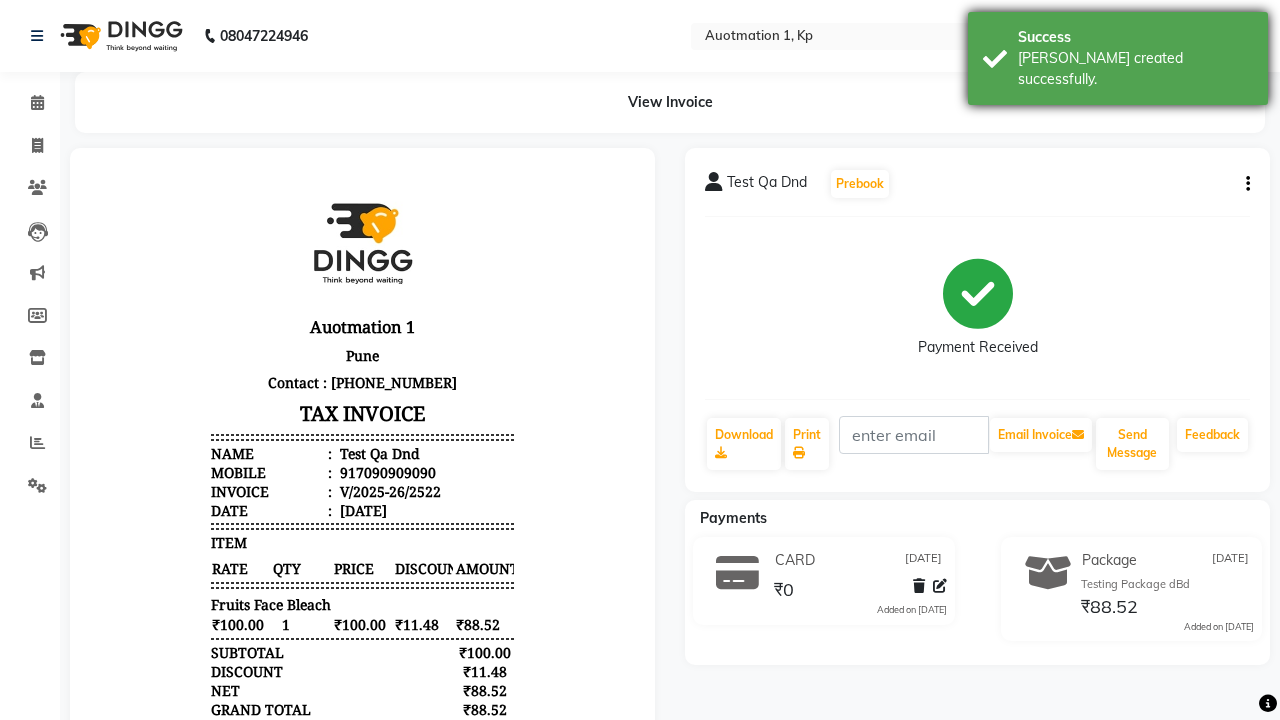 click on "[PERSON_NAME] created successfully." at bounding box center [1135, 69] 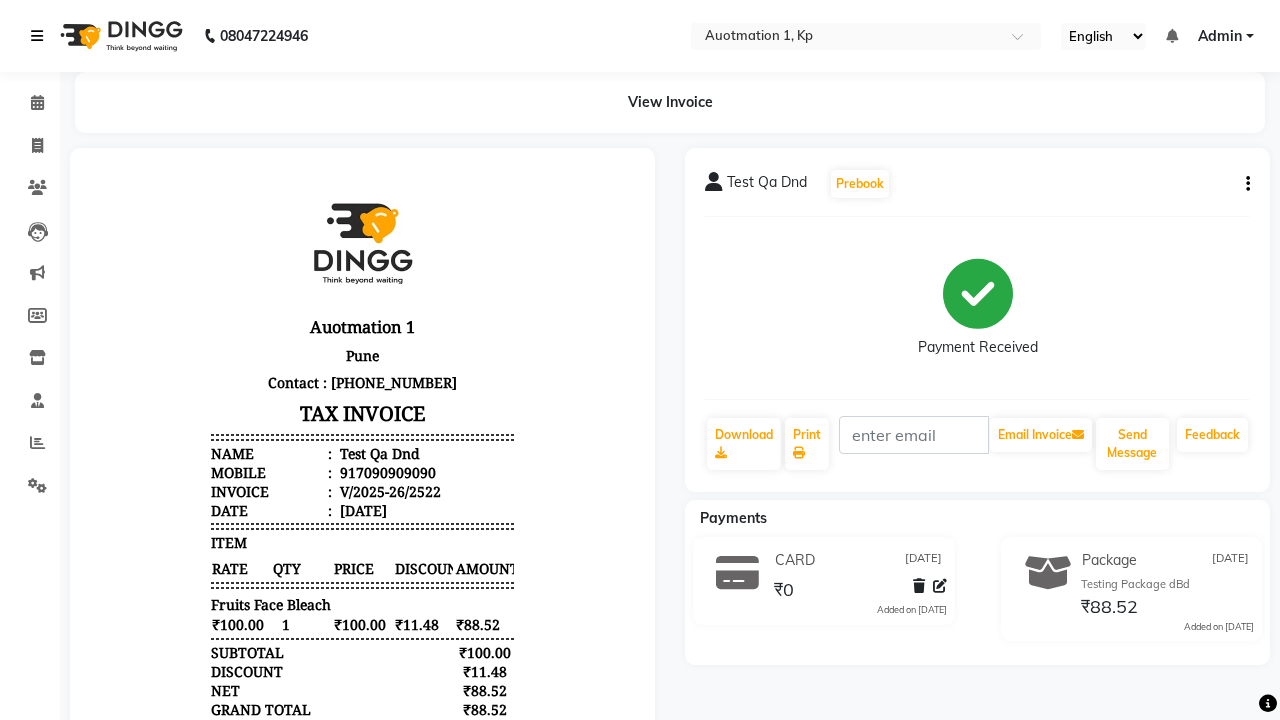click at bounding box center (37, 36) 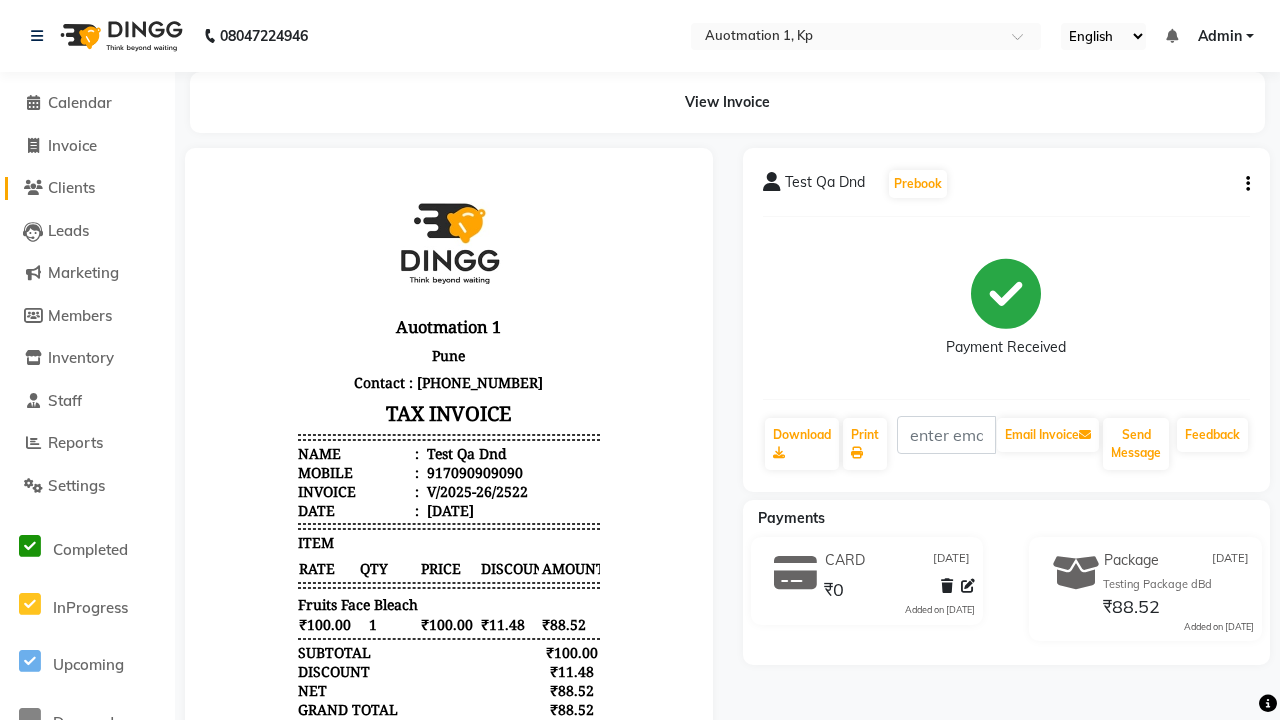click on "Clients" 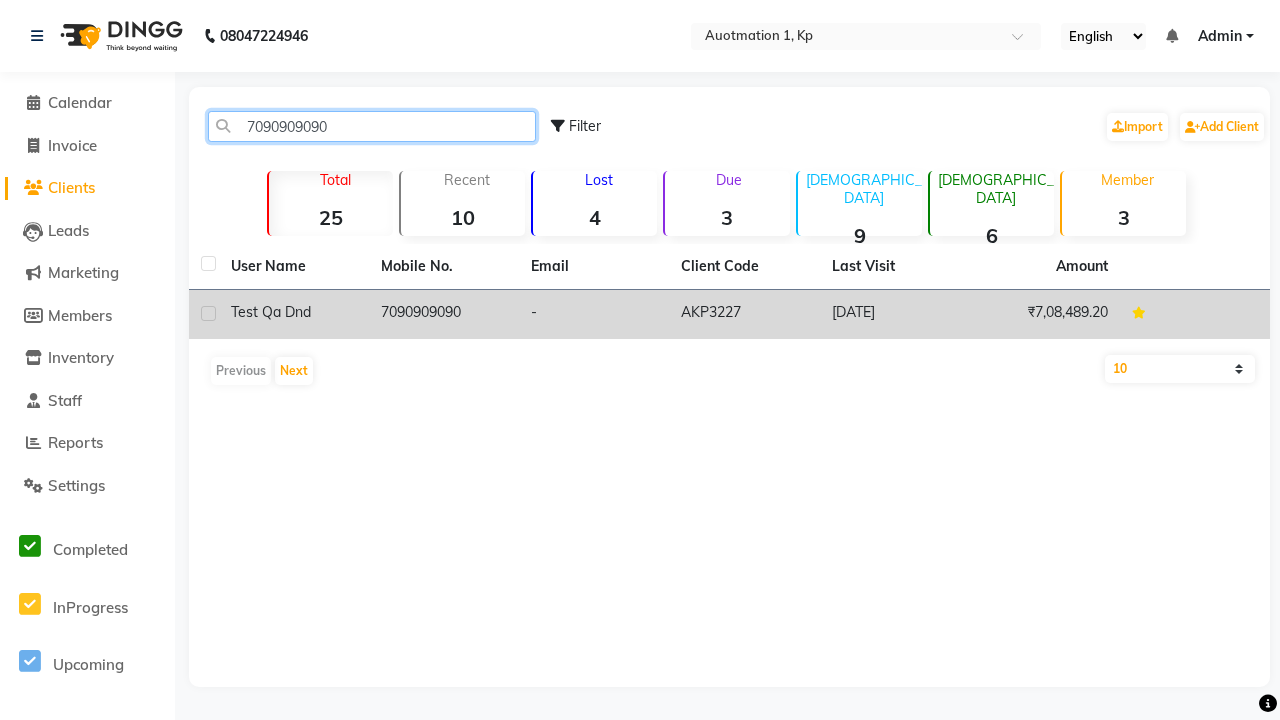 type on "7090909090" 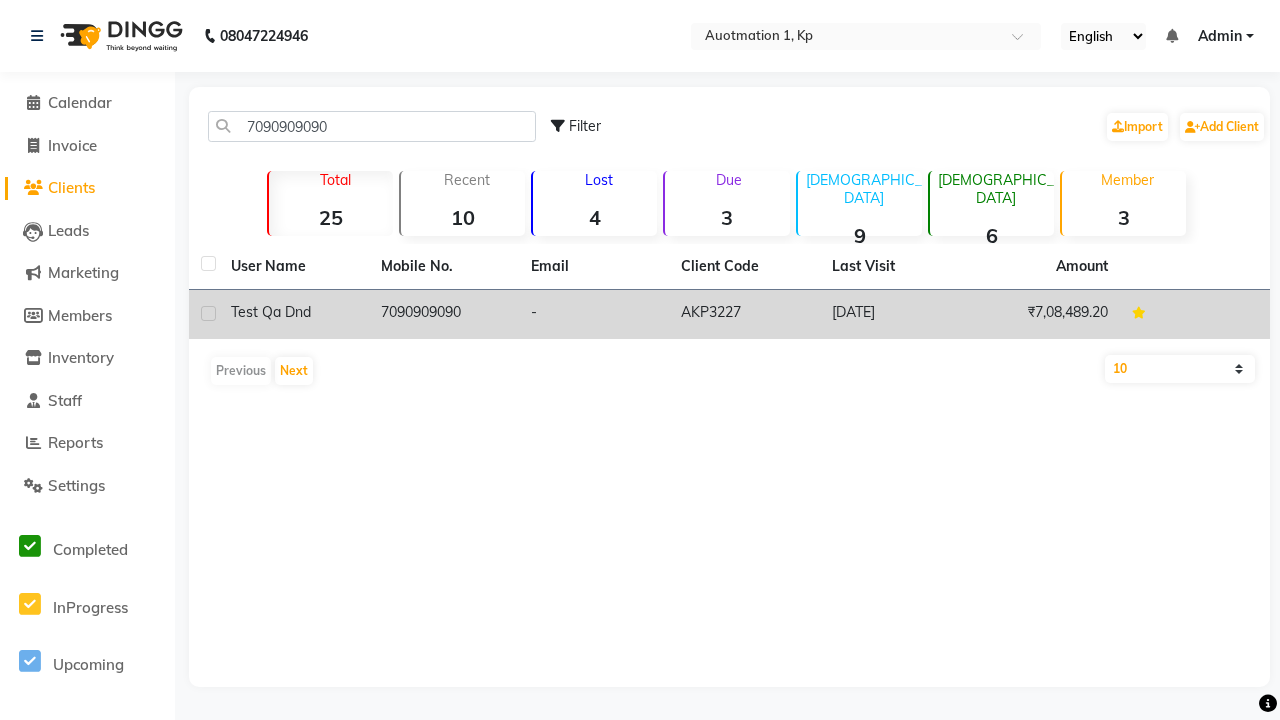 click on "7090909090" 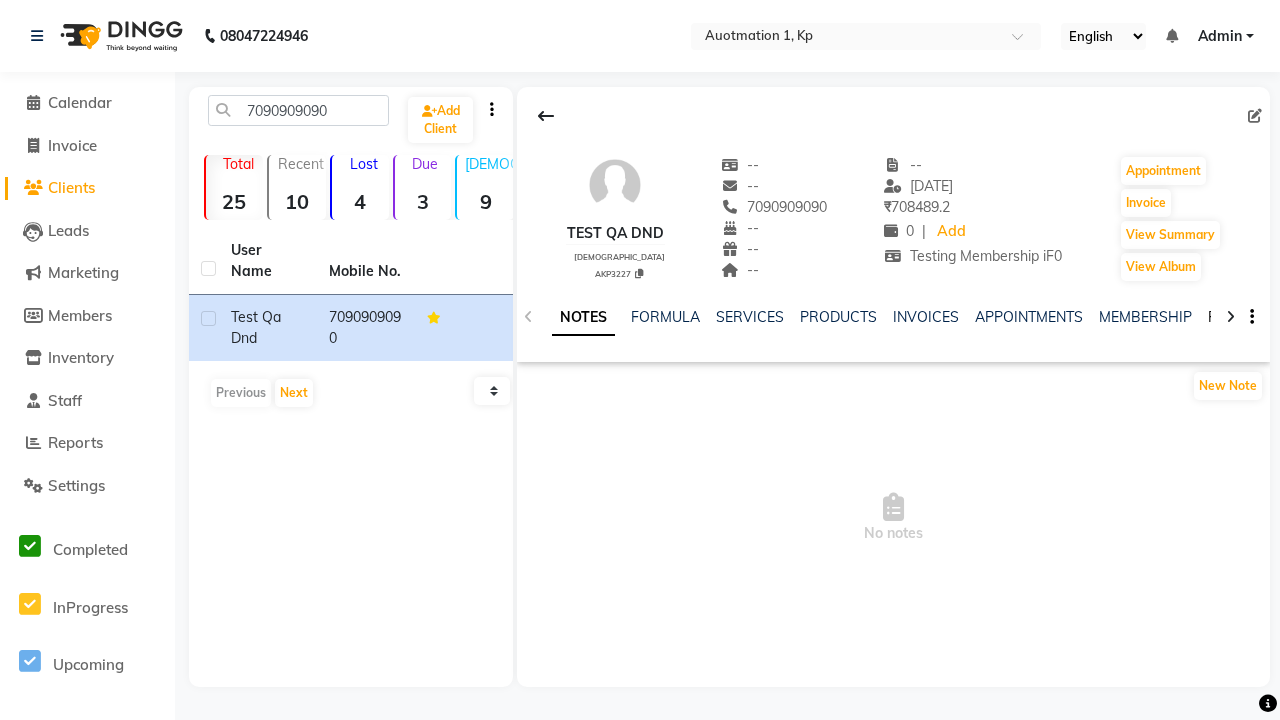 click on "PACKAGES" 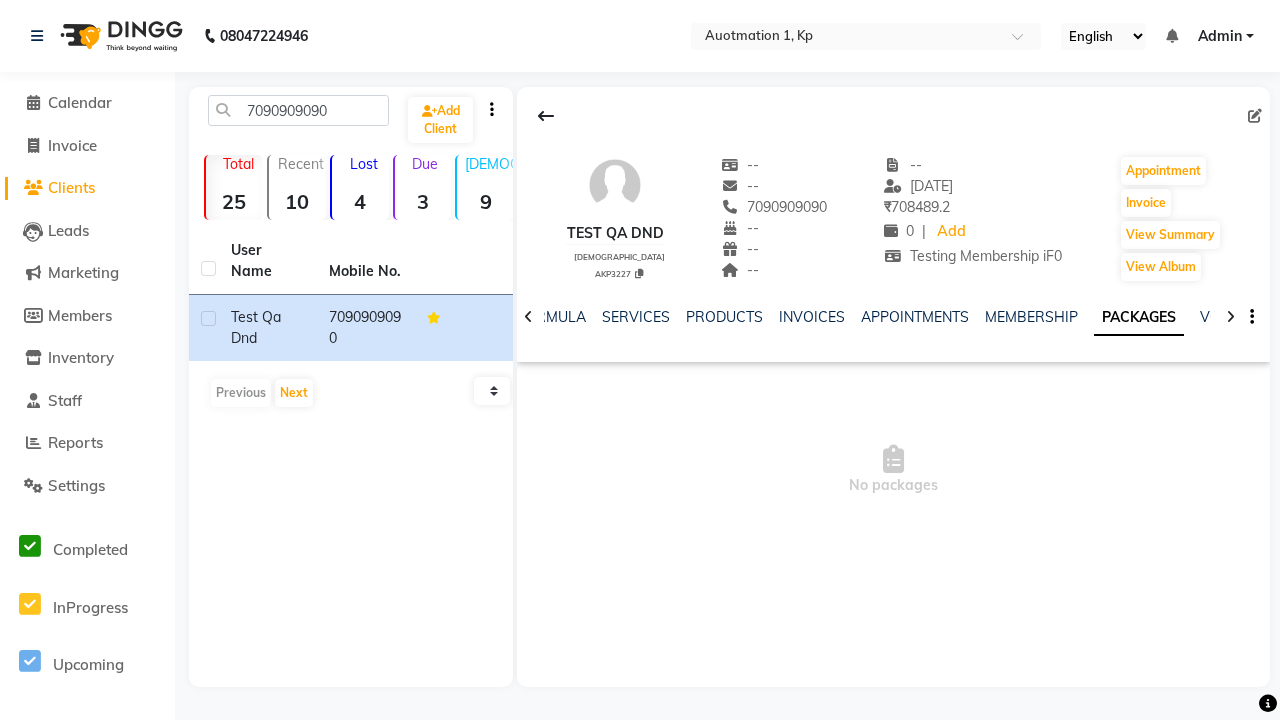 scroll, scrollTop: 0, scrollLeft: 71, axis: horizontal 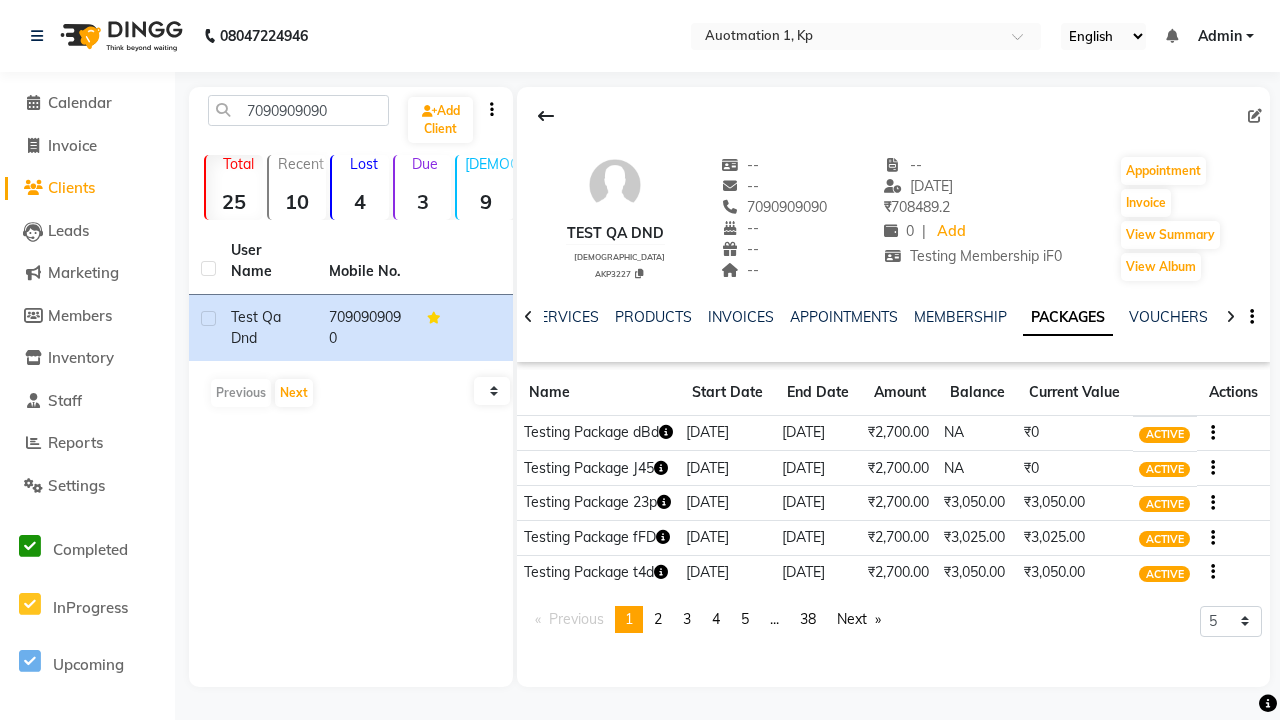 click 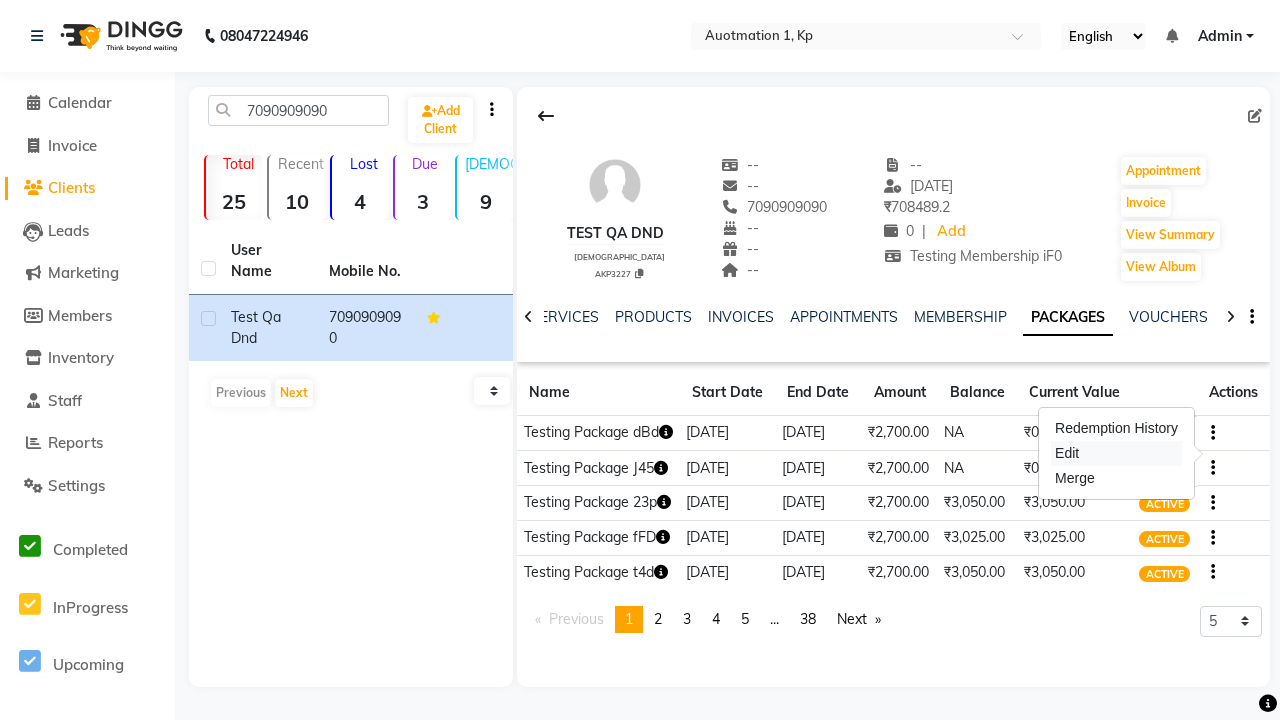click on "Edit" at bounding box center (1116, 453) 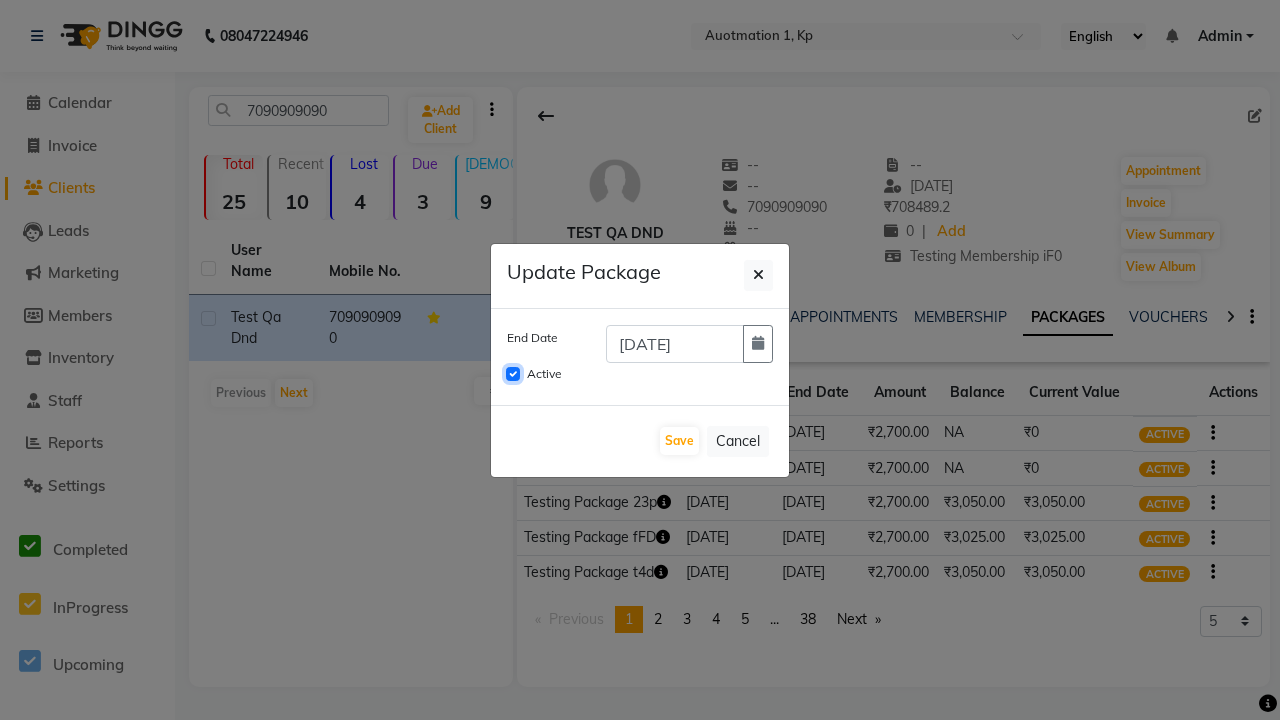 click on "Active" at bounding box center (513, 374) 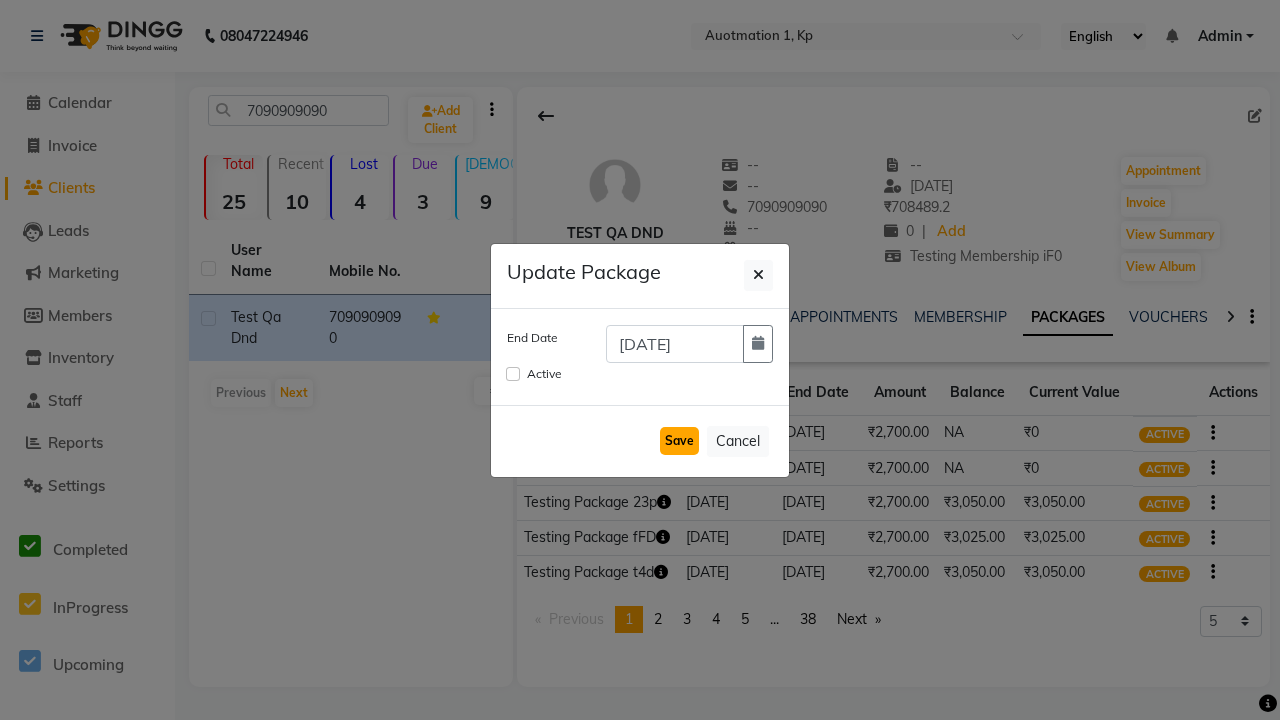 click on "Save" 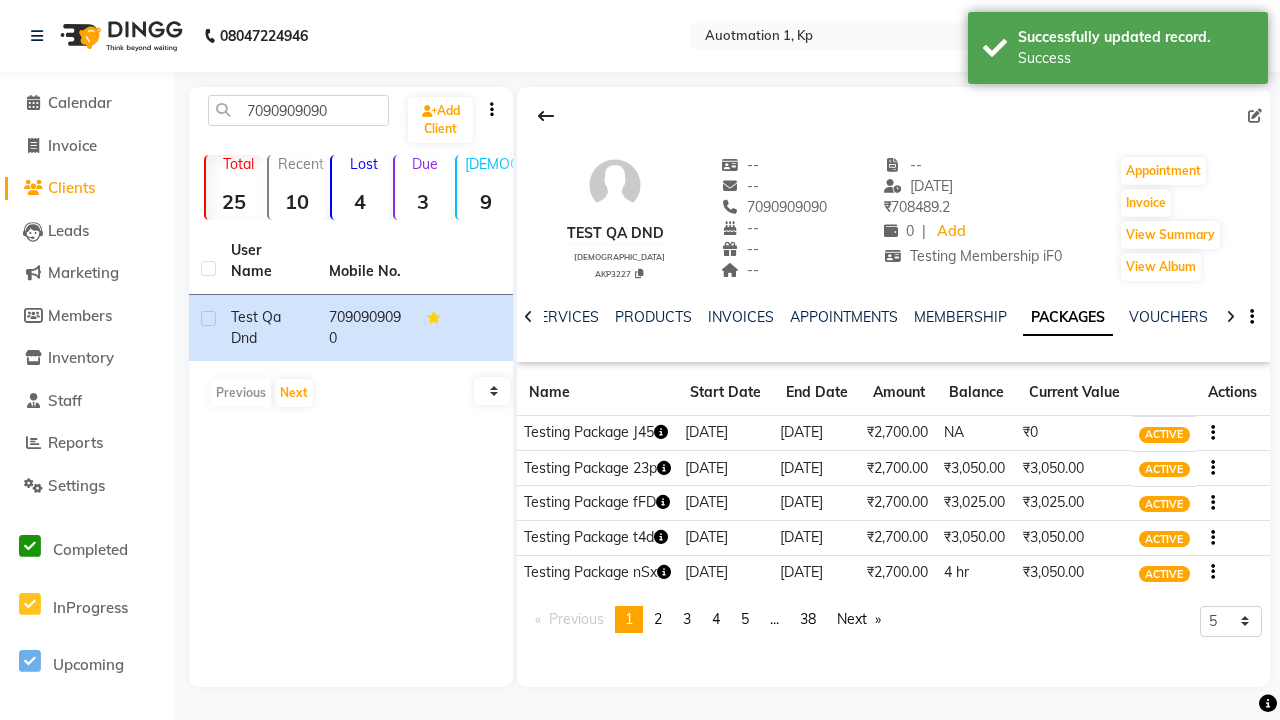 scroll, scrollTop: 25, scrollLeft: 0, axis: vertical 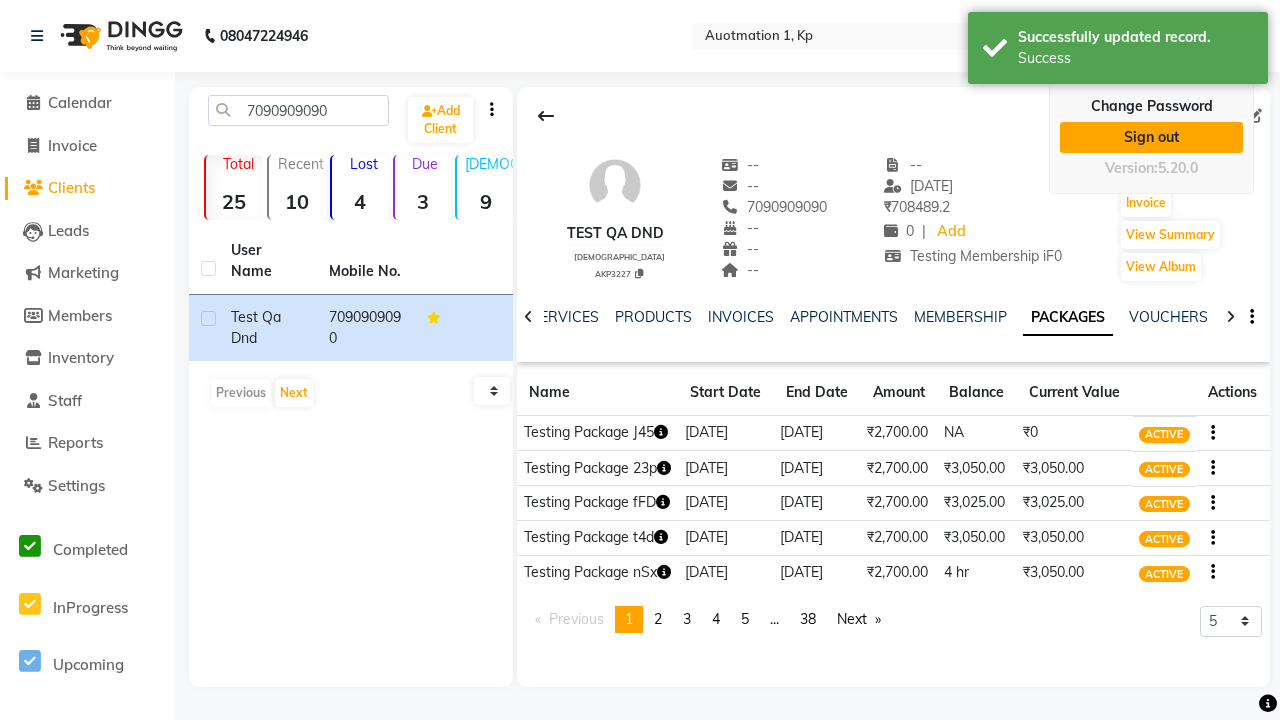 click on "Sign out" at bounding box center (1151, 137) 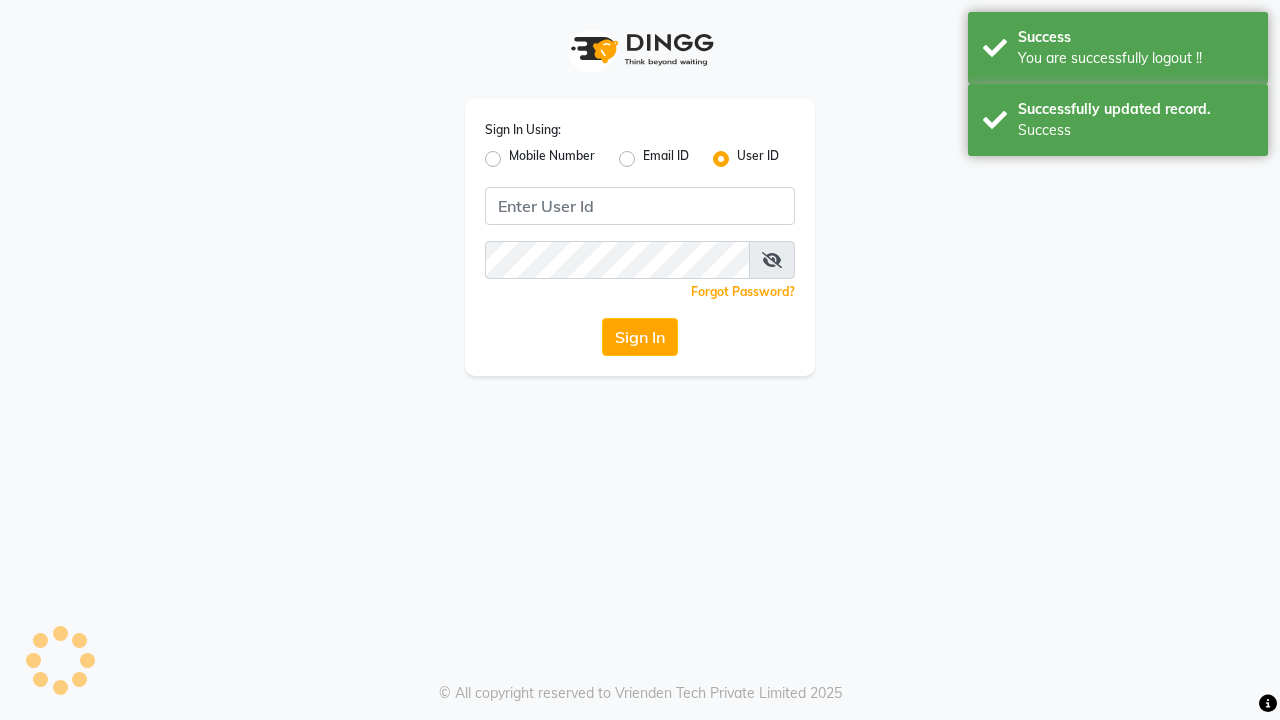scroll, scrollTop: 0, scrollLeft: 0, axis: both 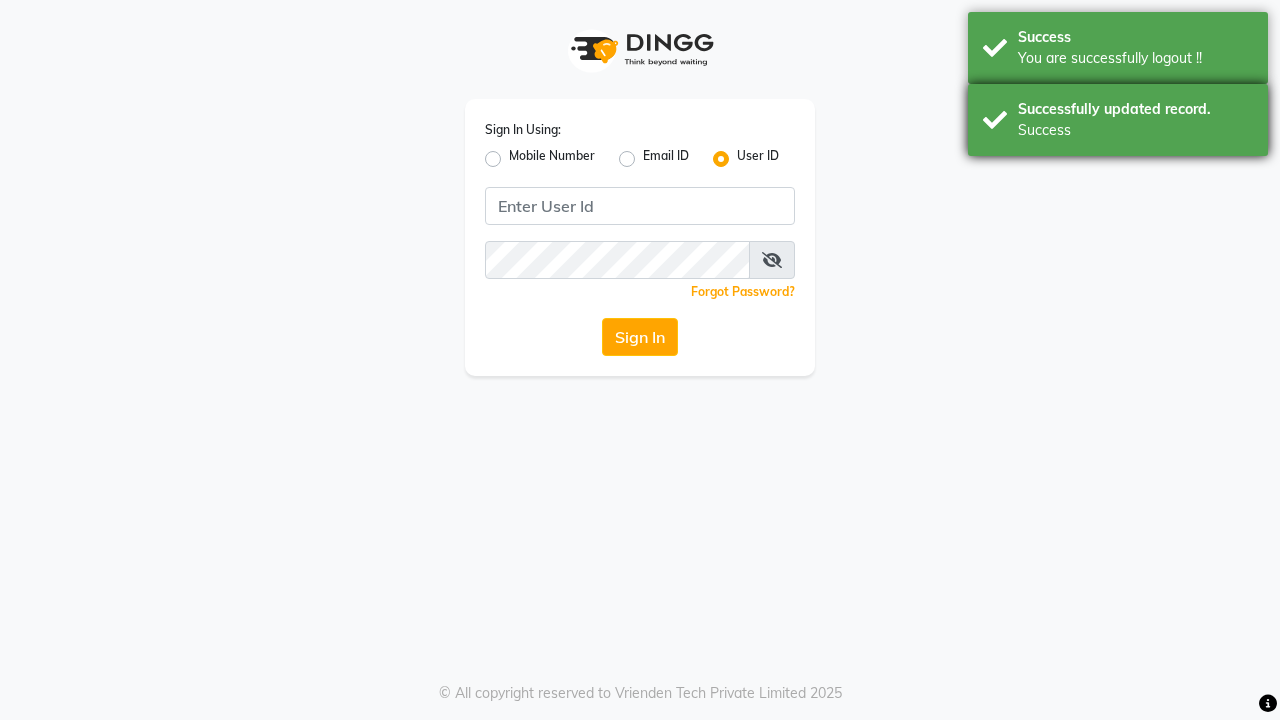 click on "Successfully updated record.   Success" at bounding box center [1118, 120] 